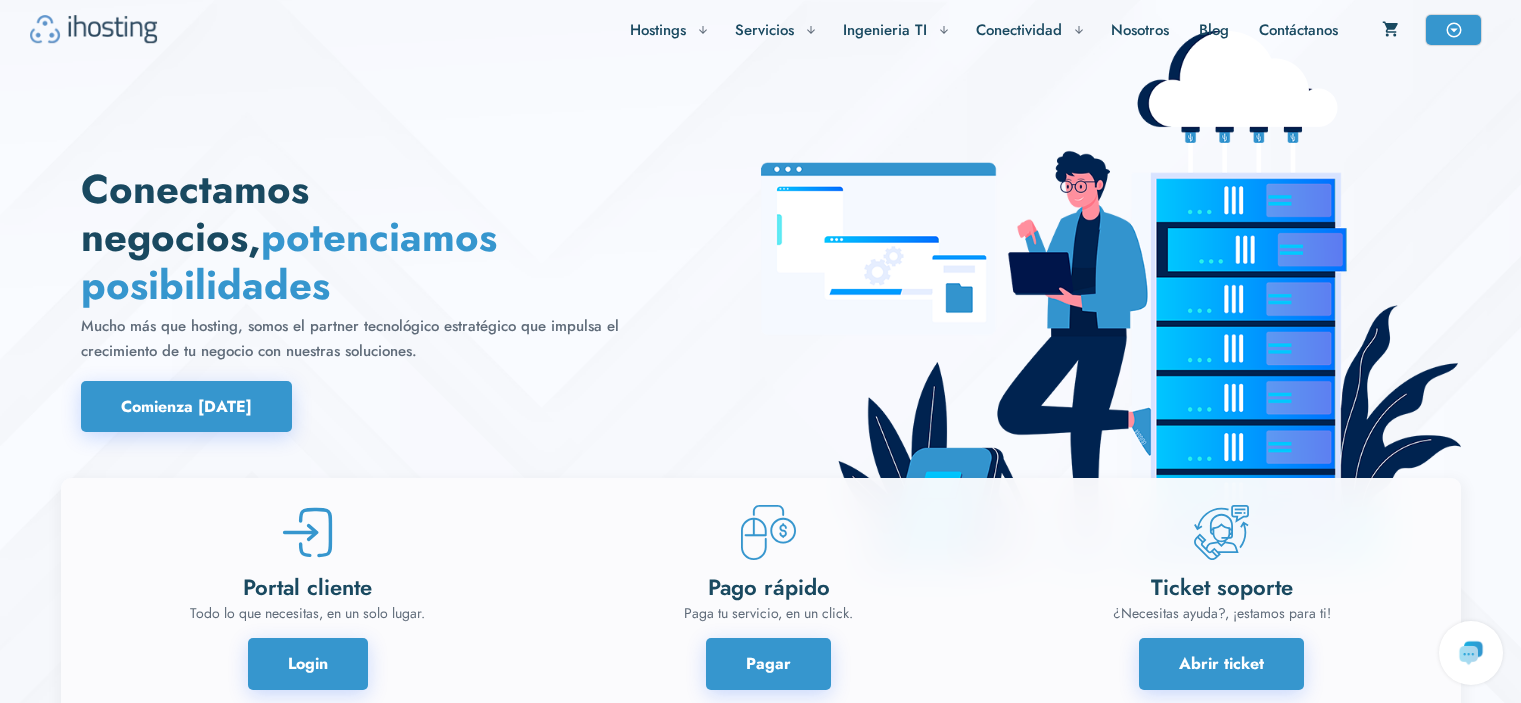 scroll, scrollTop: 0, scrollLeft: 0, axis: both 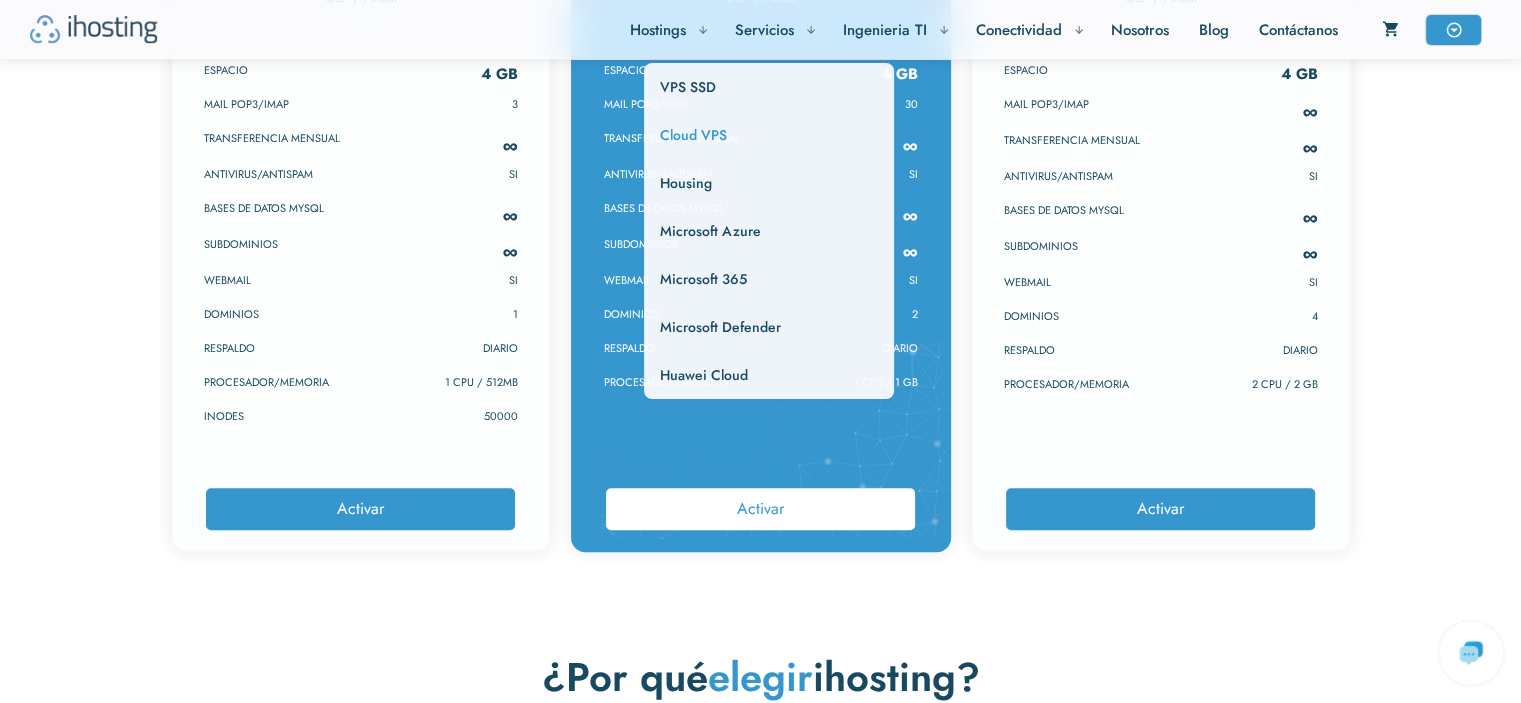 click on "Cloud VPS" at bounding box center (693, 135) 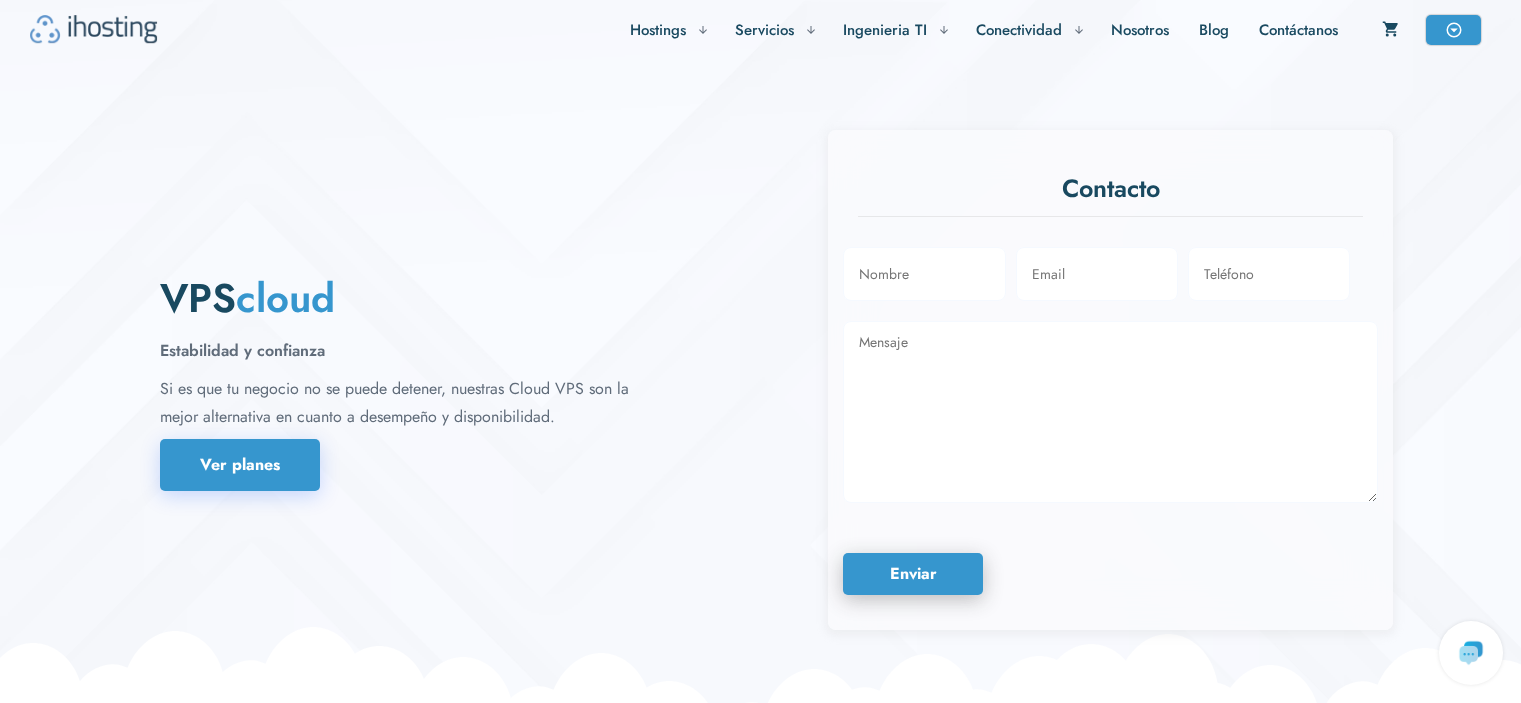 scroll, scrollTop: 0, scrollLeft: 0, axis: both 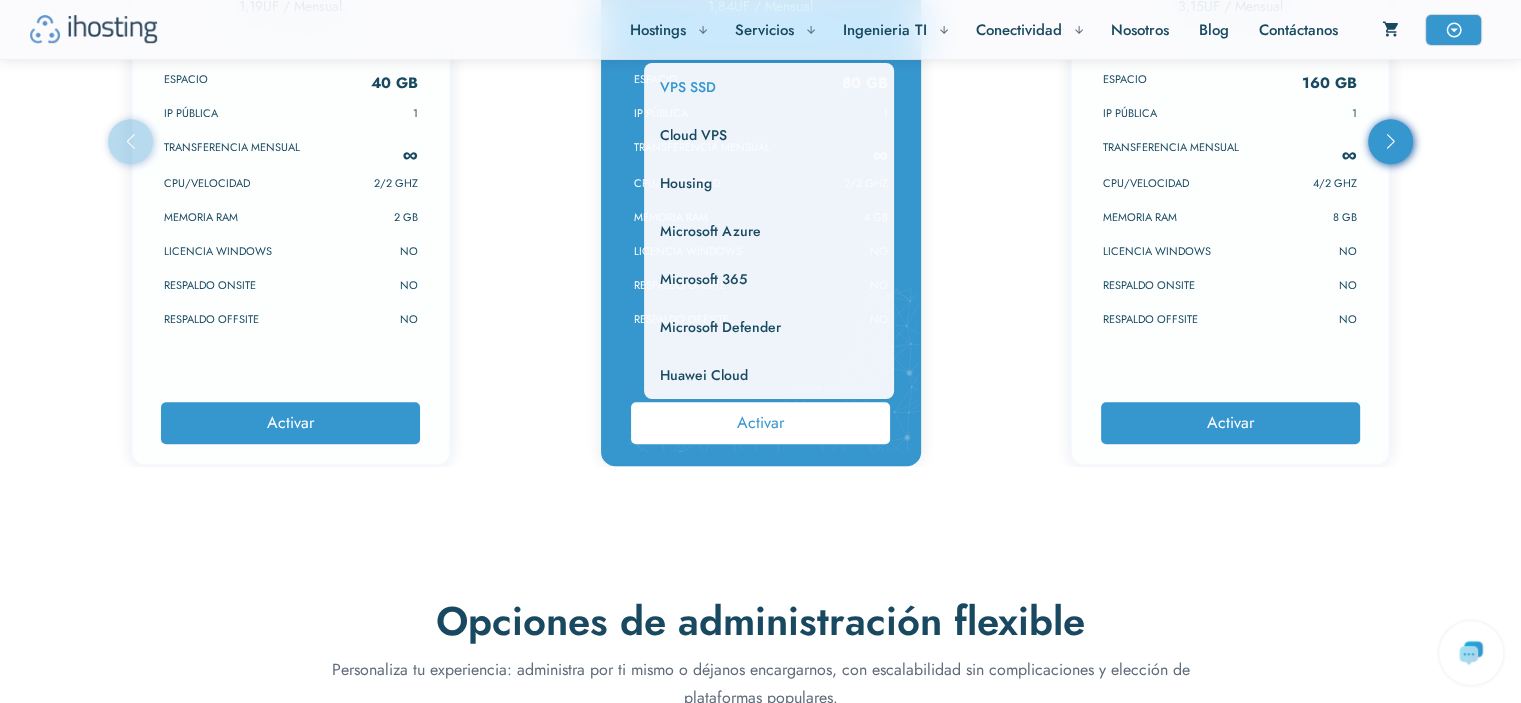 click on "VPS SSD" at bounding box center (688, 87) 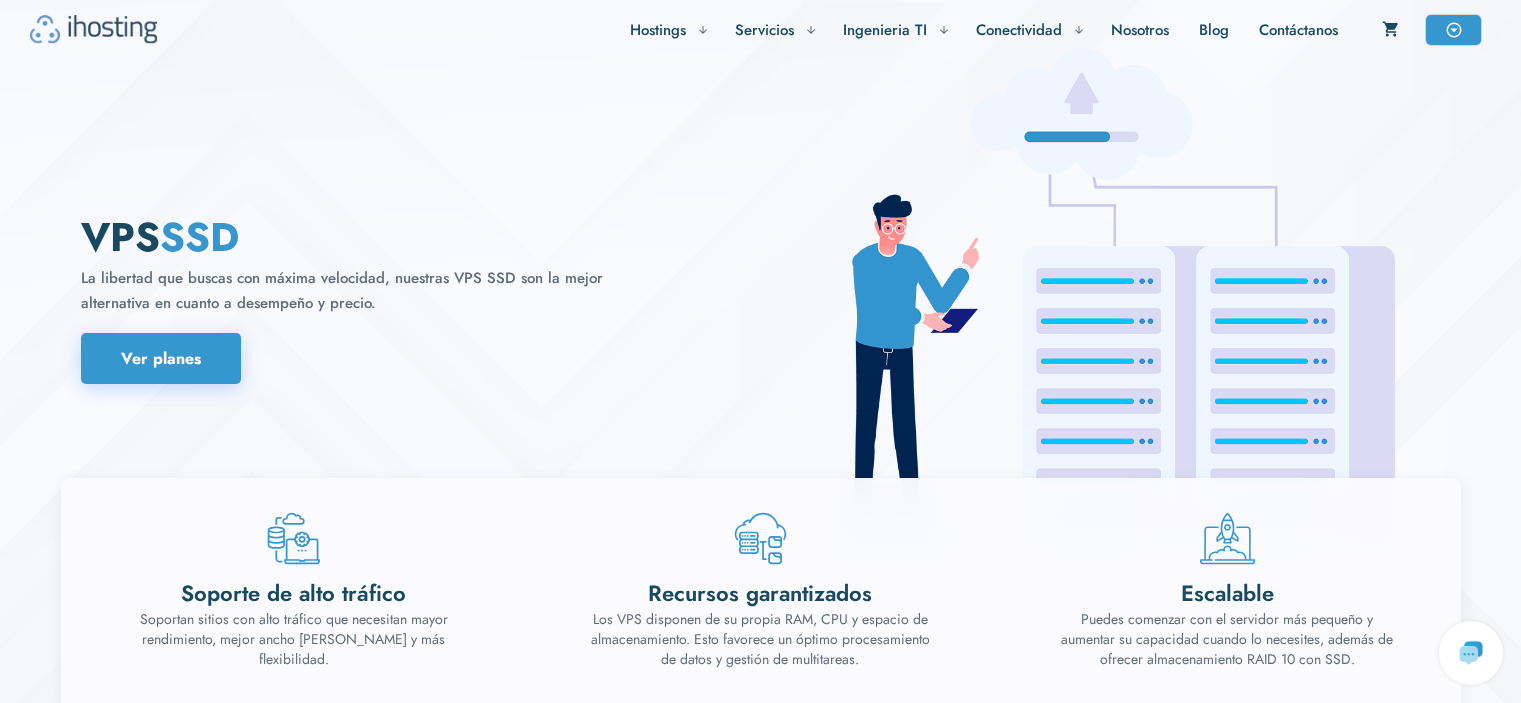 scroll, scrollTop: 0, scrollLeft: 0, axis: both 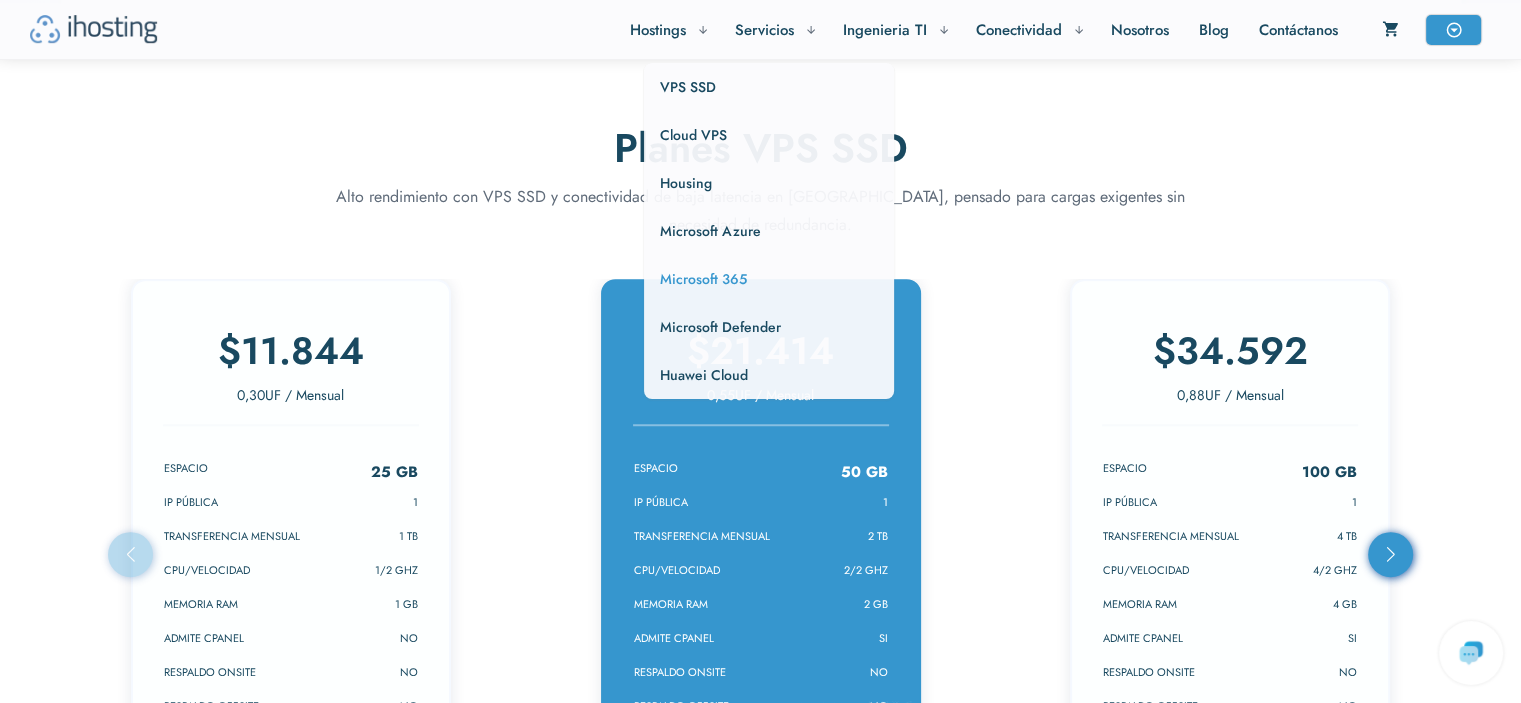 click on "Microsoft 365" at bounding box center [698, 279] 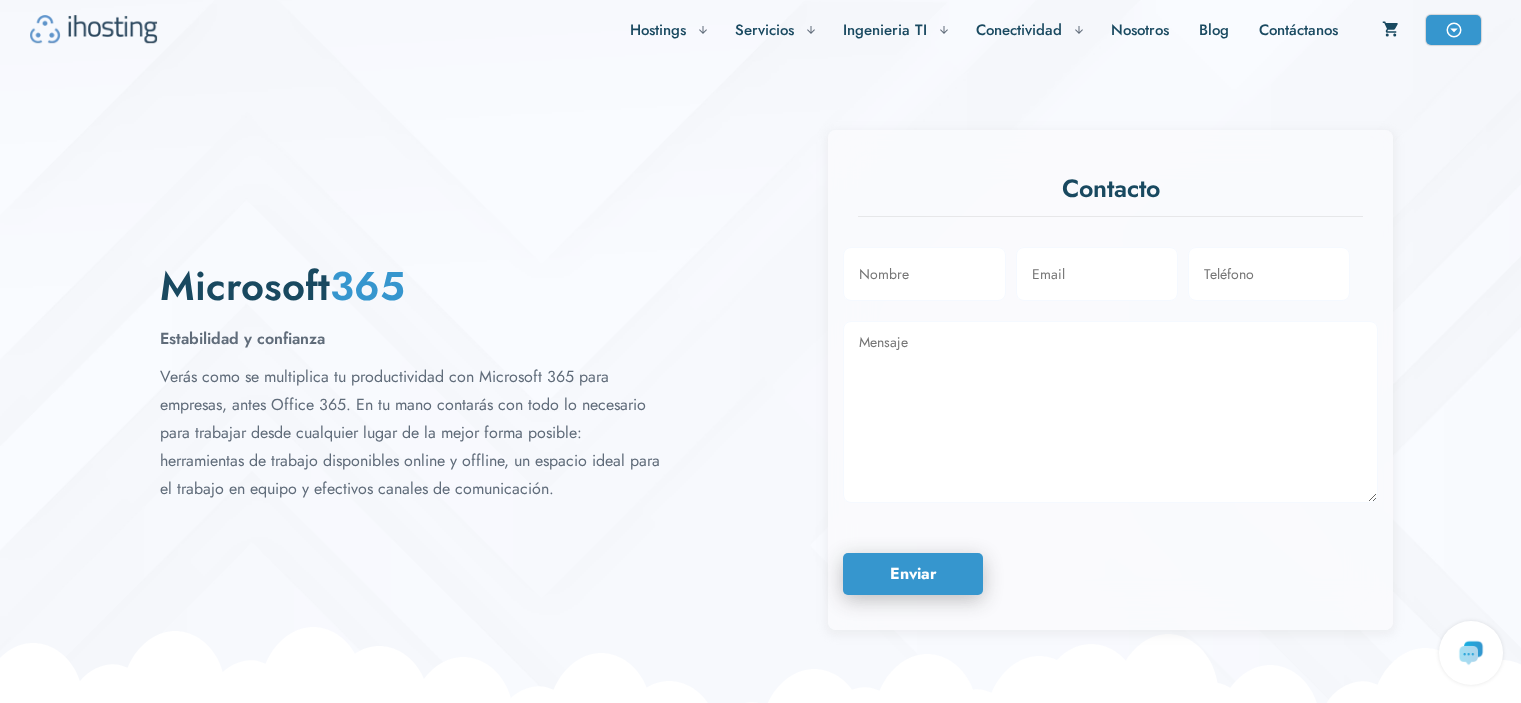 scroll, scrollTop: 0, scrollLeft: 0, axis: both 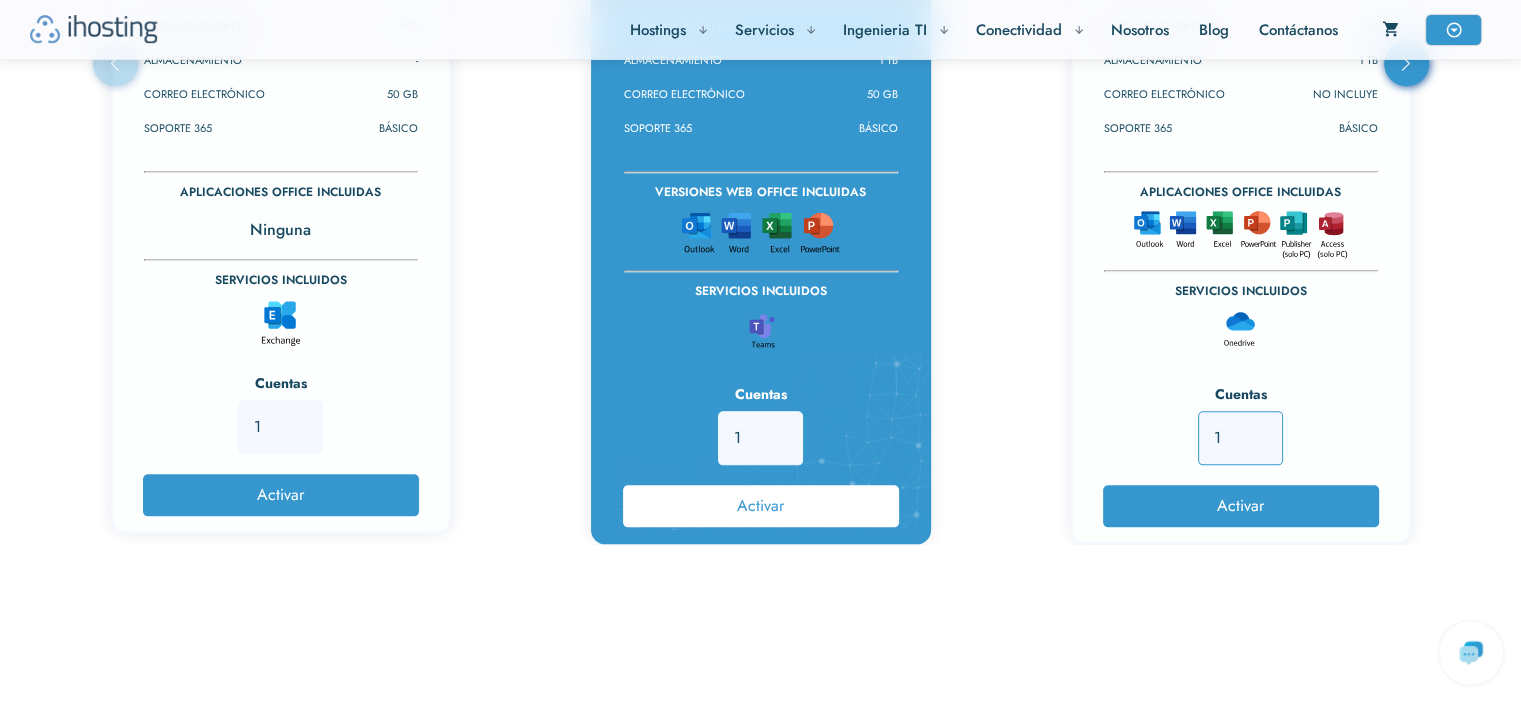click on "1" at bounding box center (1240, 438) 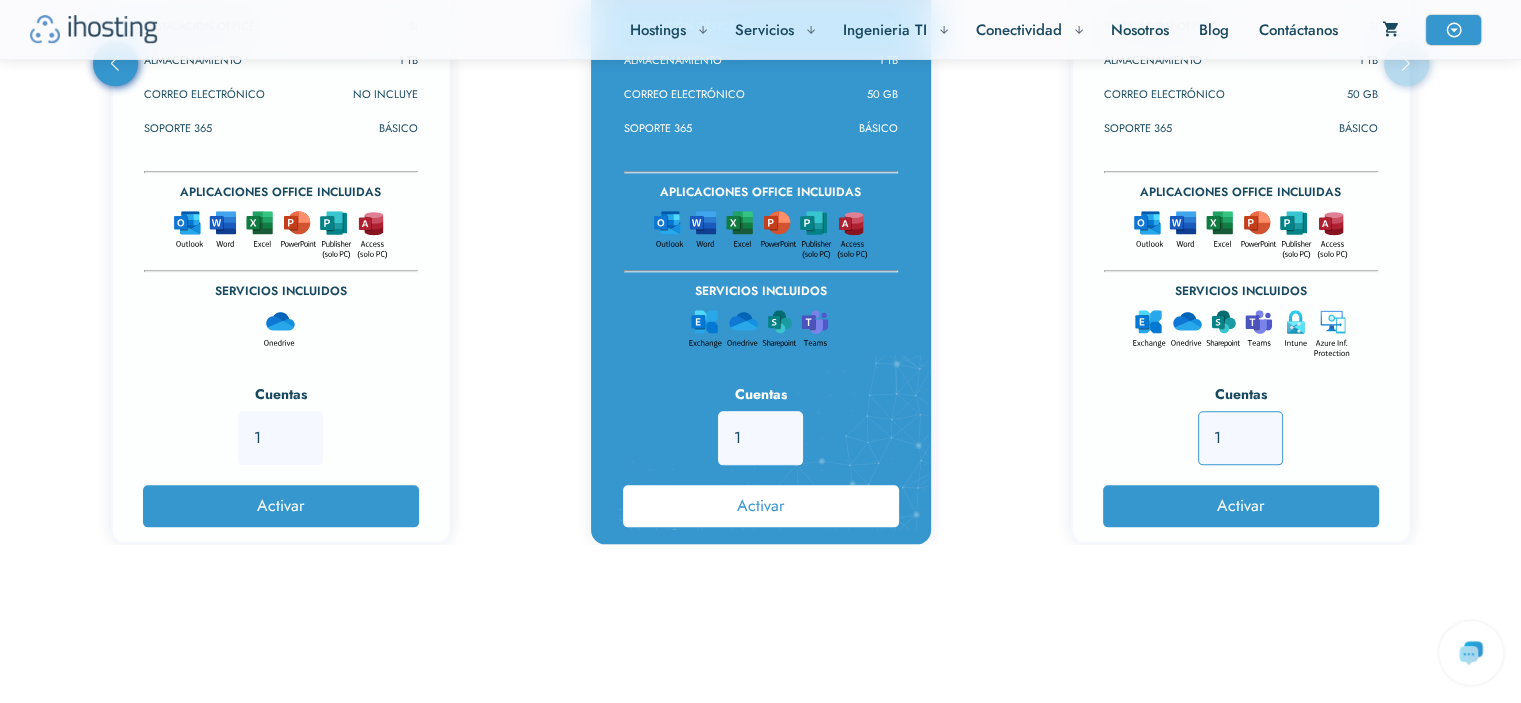 drag, startPoint x: 1220, startPoint y: 515, endPoint x: 1129, endPoint y: 517, distance: 91.02197 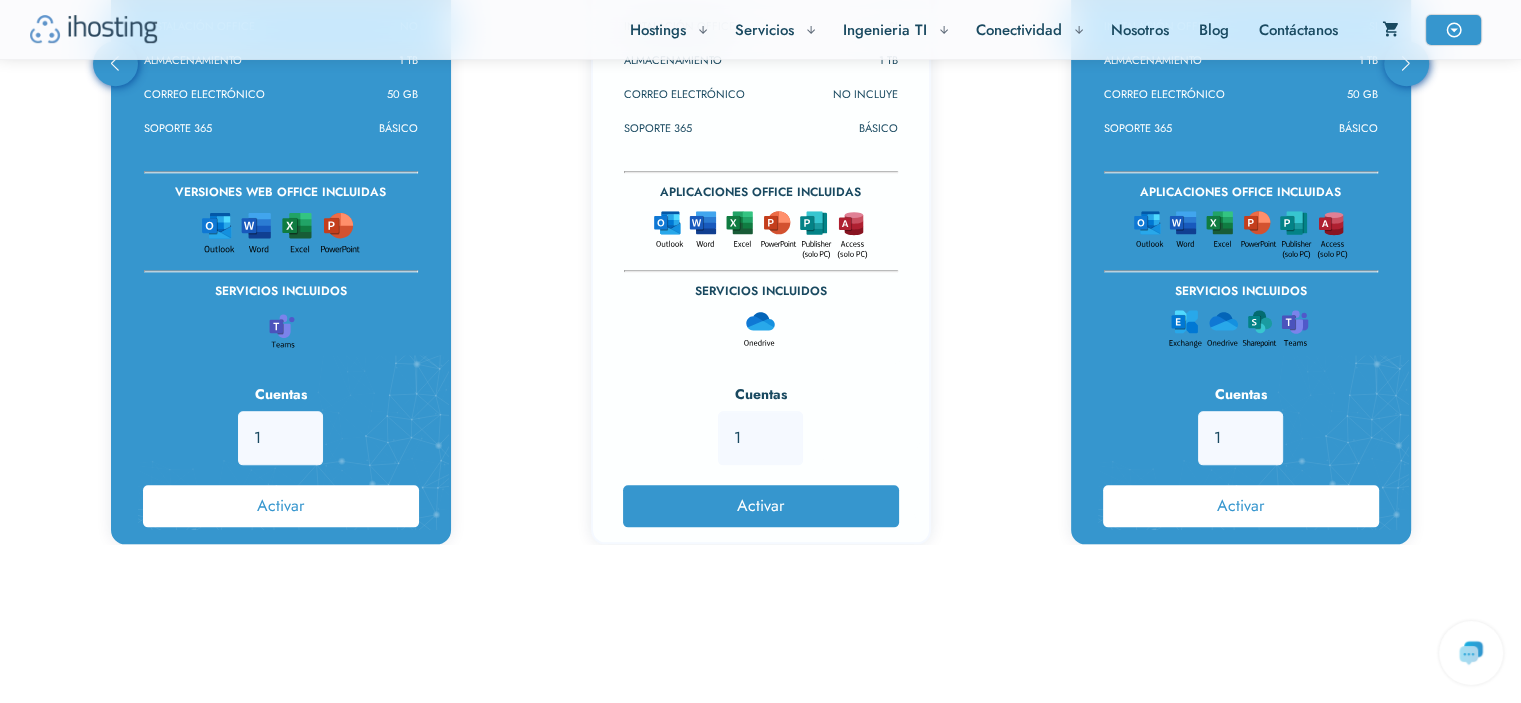 scroll, scrollTop: 0, scrollLeft: 253, axis: horizontal 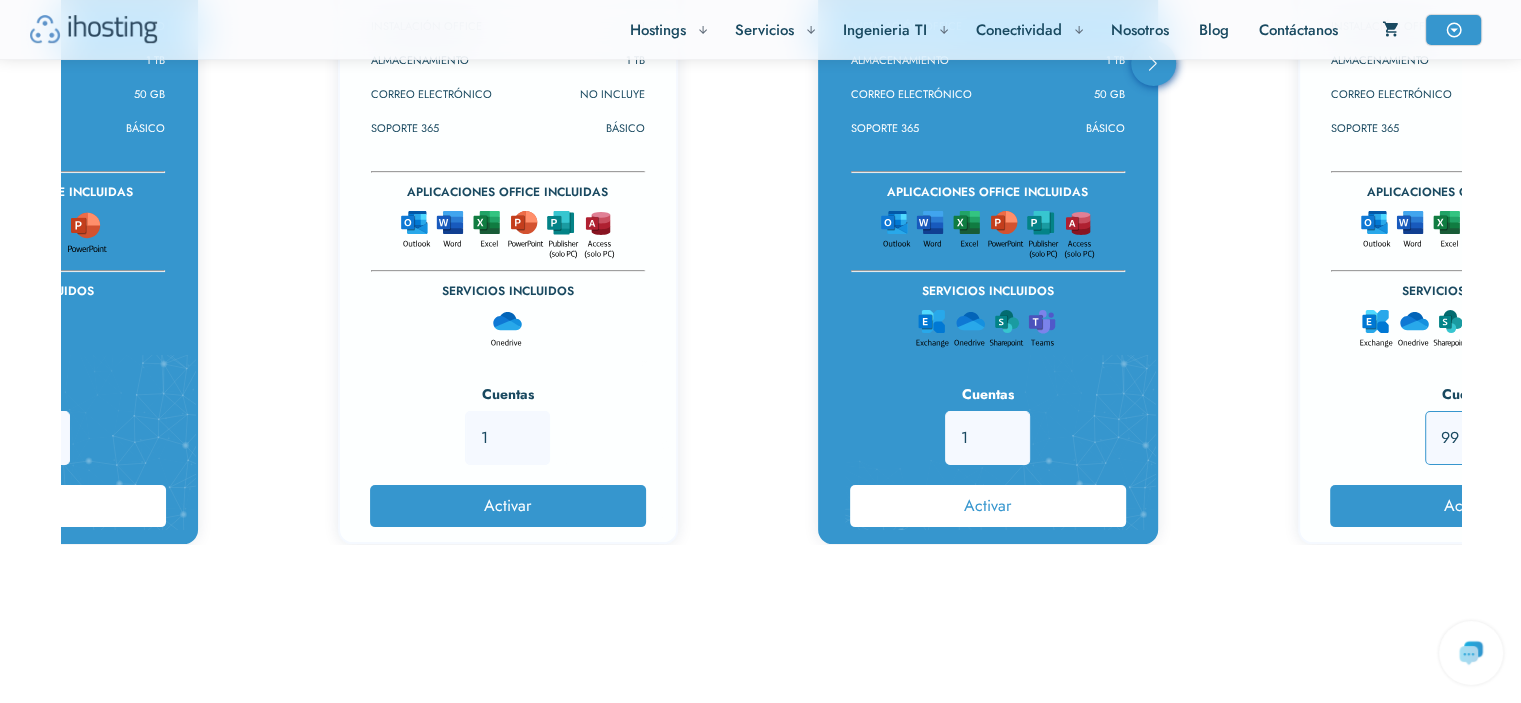 type on "99" 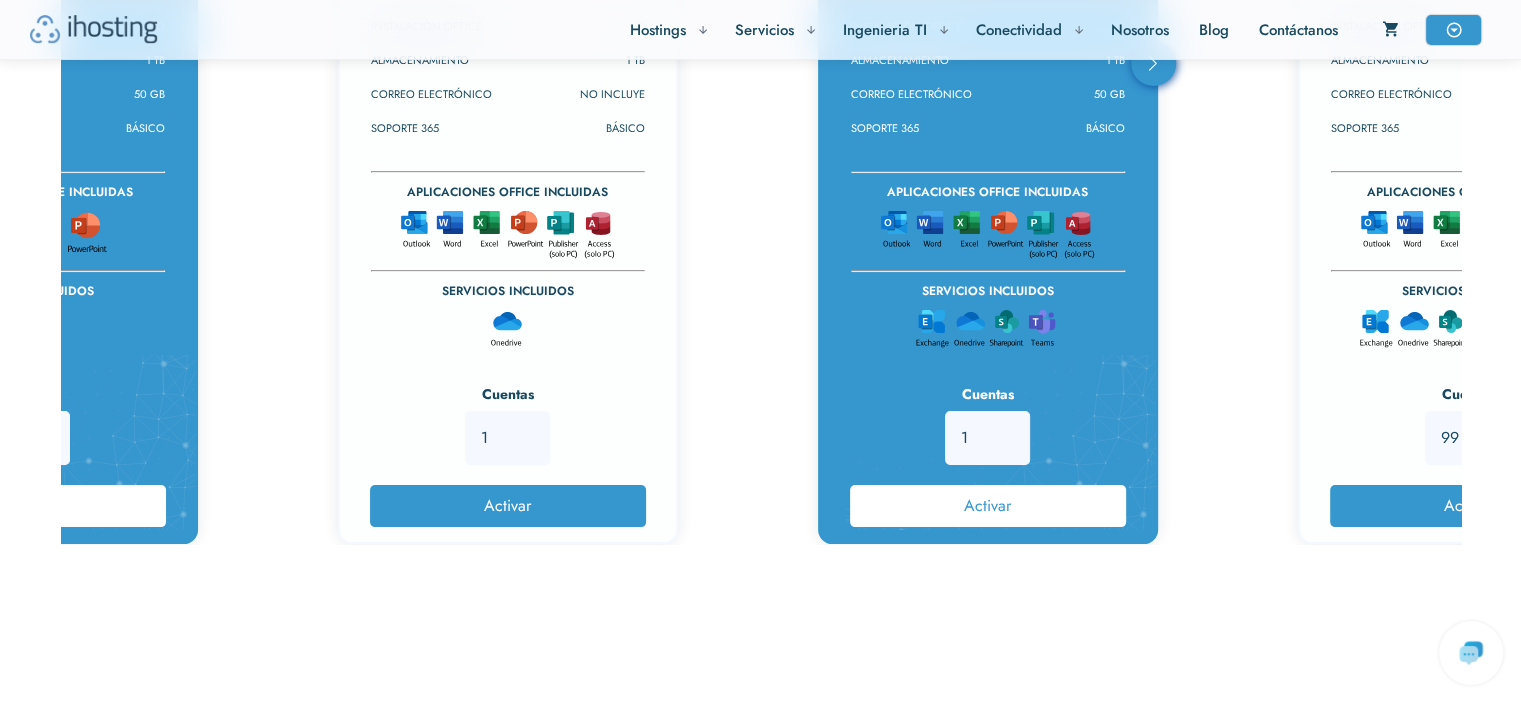 click on "Exchange Online (plan 1) Exchange  $4.562  Mes / Contrato anual $54.744 INSTALACIÓN OFFICE NO ALMACENAMIENTO - CORREO ELECTRÓNICO 50 GB SOPORTE 365 BÁSICO APLICACIONES OFFICE INCLUIDAS Ninguna  SERVICIOS INCLUIDOS   Cuentas  1 Activar Microsoft 365 Empresa Básico Versión en línea  $6.843  Mes / Contrato anual $82.116 INSTALACIÓN OFFICE NO ALMACENAMIENTO 1 TB CORREO ELECTRÓNICO 50 GB SOPORTE 365 BÁSICO VERSIONES WEB OFFICE INCLUIDAS  SERVICIOS INCLUIDOS   Cuentas  1 Activar Aplicaciones Microsoft 365 Office completo  $9.409  Mes / Contrato anual $112.909 INSTALACIÓN OFFICE SI ALMACENAMIENTO 1 TB CORREO ELECTRÓNICO NO INCLUYE SOPORTE 365 BÁSICO APLICACIONES OFFICE INCLUIDAS  SERVICIOS INCLUIDOS   Cuentas  1 Activar Microsoft 365 Empresa Estándar Office completo  $14.256  Mes / Contrato anual $171.074 INSTALACIÓN OFFICE SI ALMACENAMIENTO 1 TB CORREO ELECTRÓNICO 50 GB SOPORTE 365 BÁSICO APLICACIONES OFFICE INCLUIDAS  SERVICIOS INCLUIDOS   Cuentas  1 Activar Microsoft 365 Empresa Premium  $2484.001" at bounding box center (761, 166) 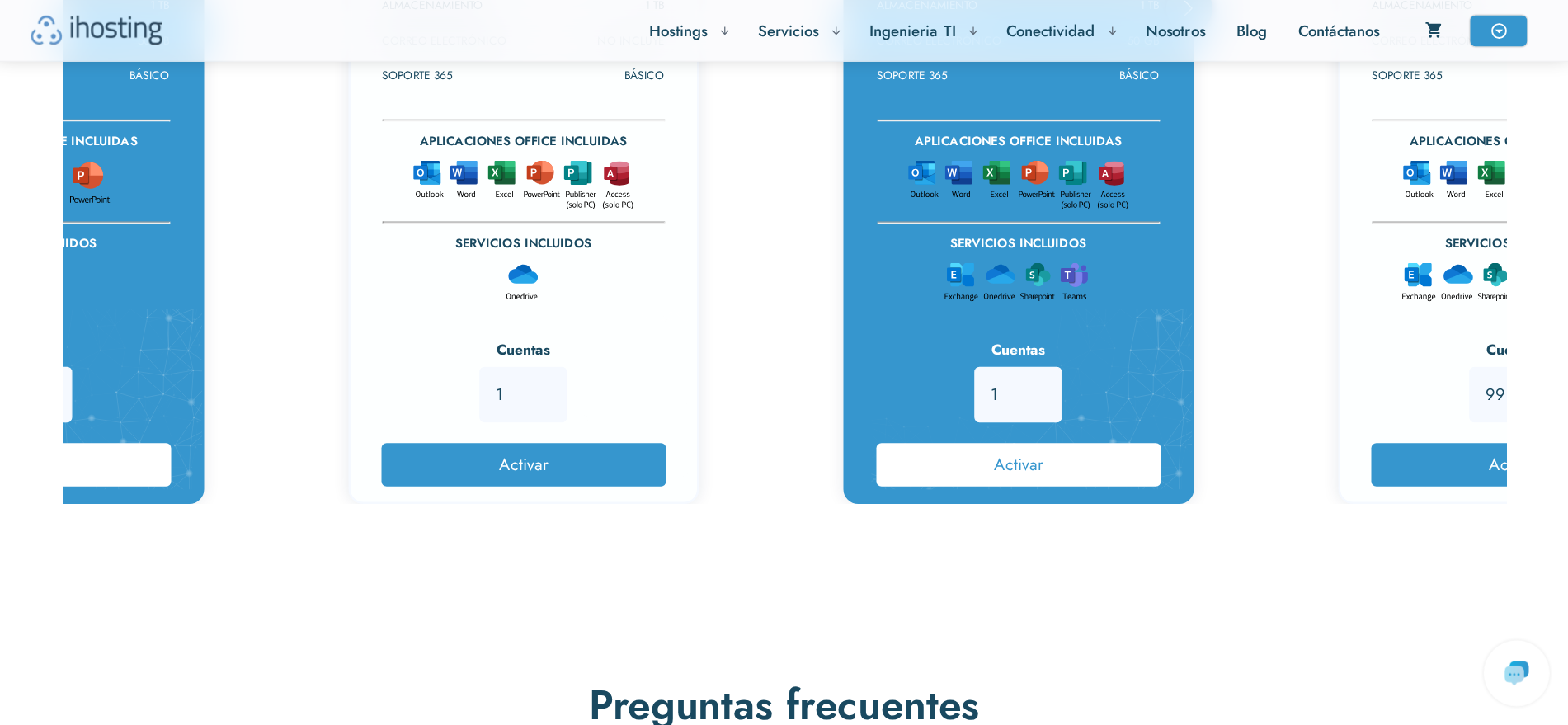 scroll, scrollTop: 1960, scrollLeft: 0, axis: vertical 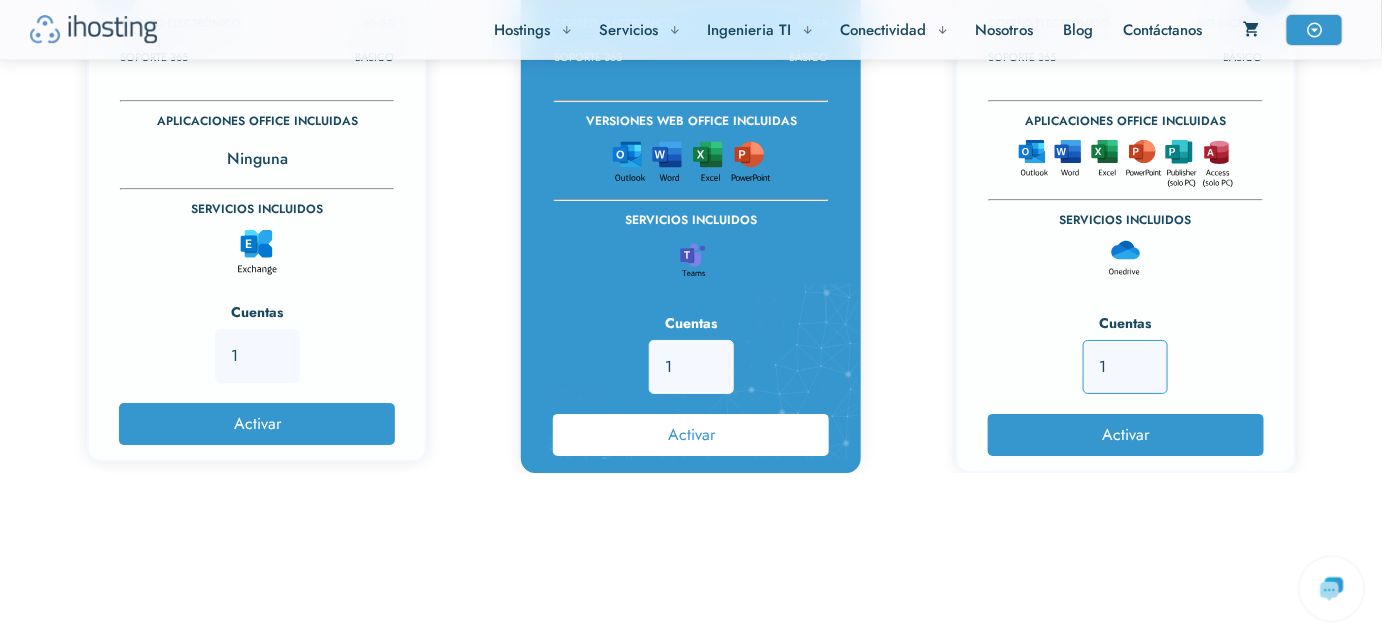 click on "1" at bounding box center [1125, 367] 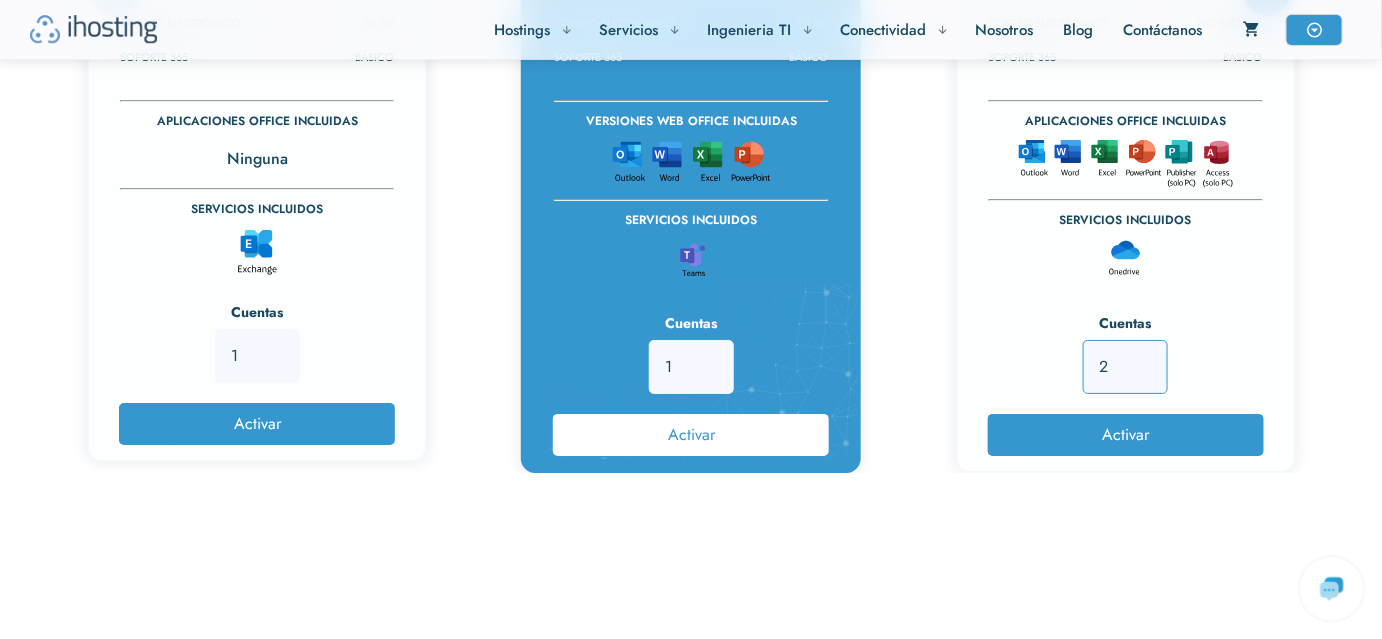 click on "2" at bounding box center [1125, 367] 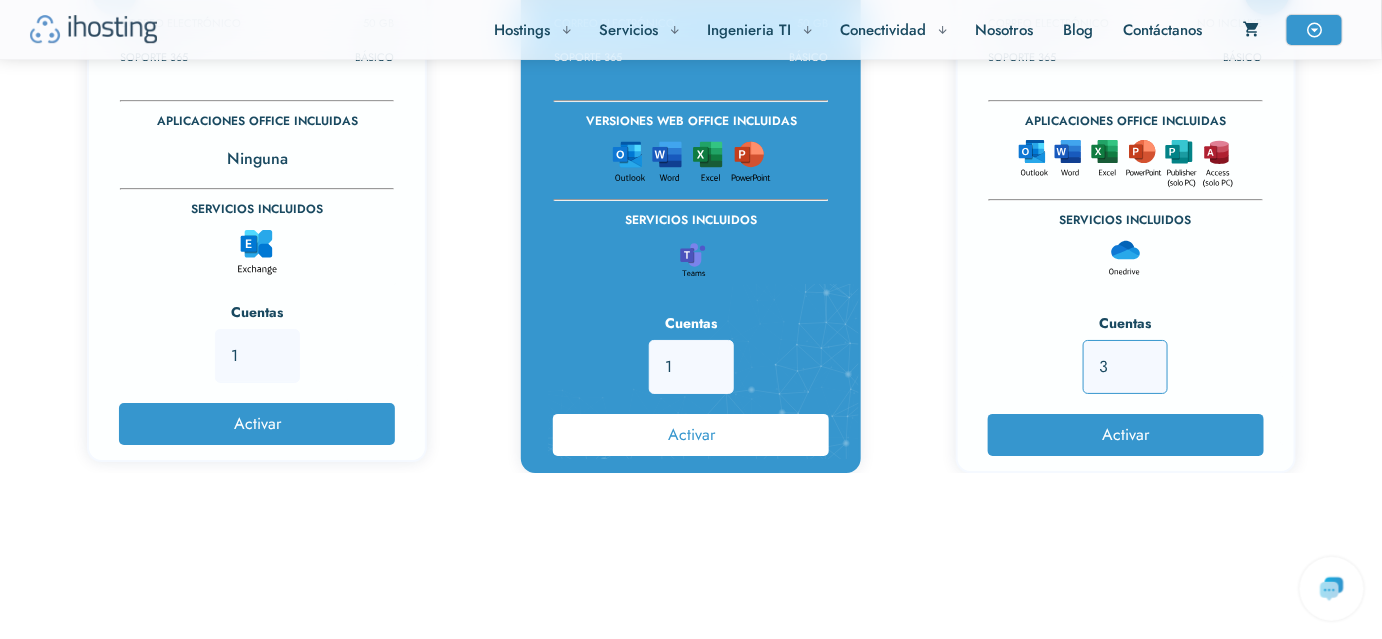 click on "3" at bounding box center [1125, 367] 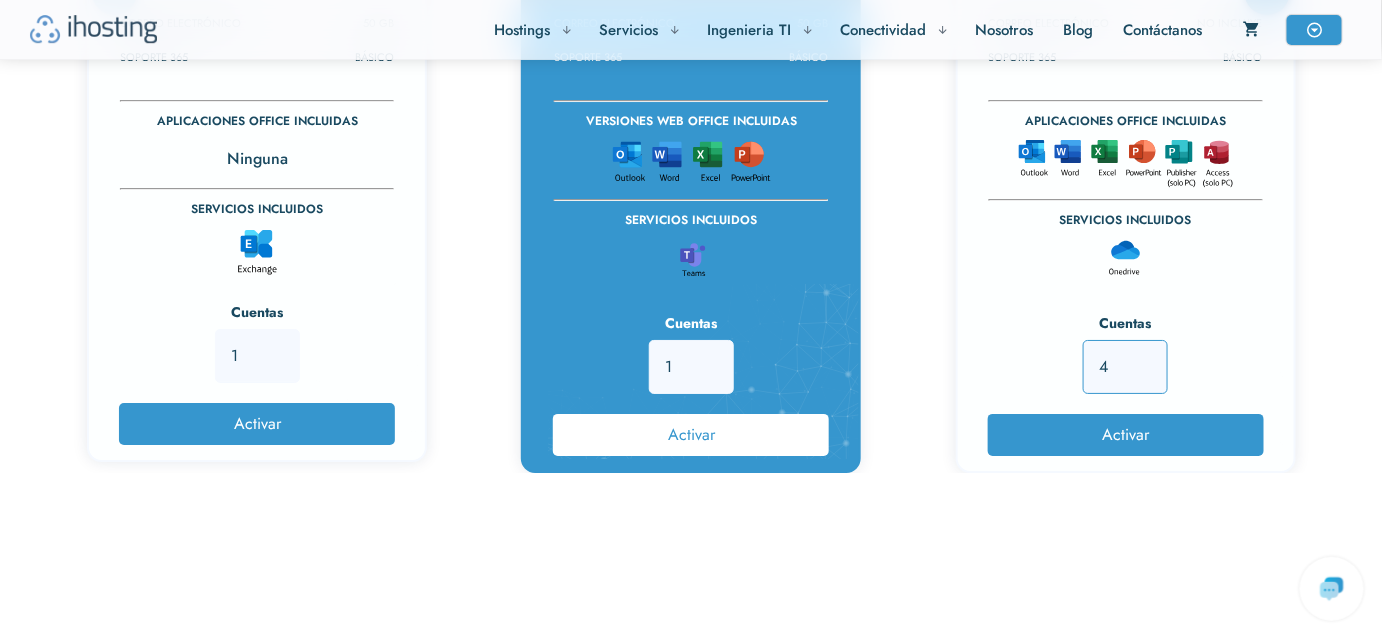 click on "4" at bounding box center (1125, 367) 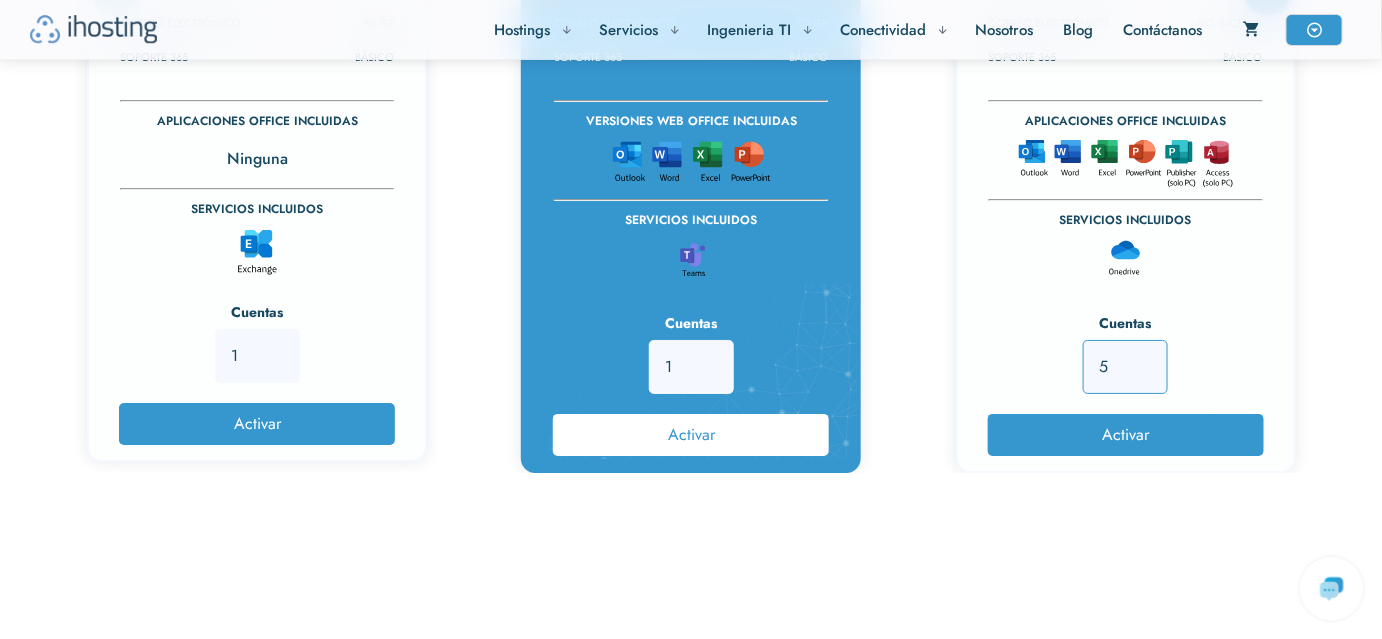 click on "5" at bounding box center (1125, 367) 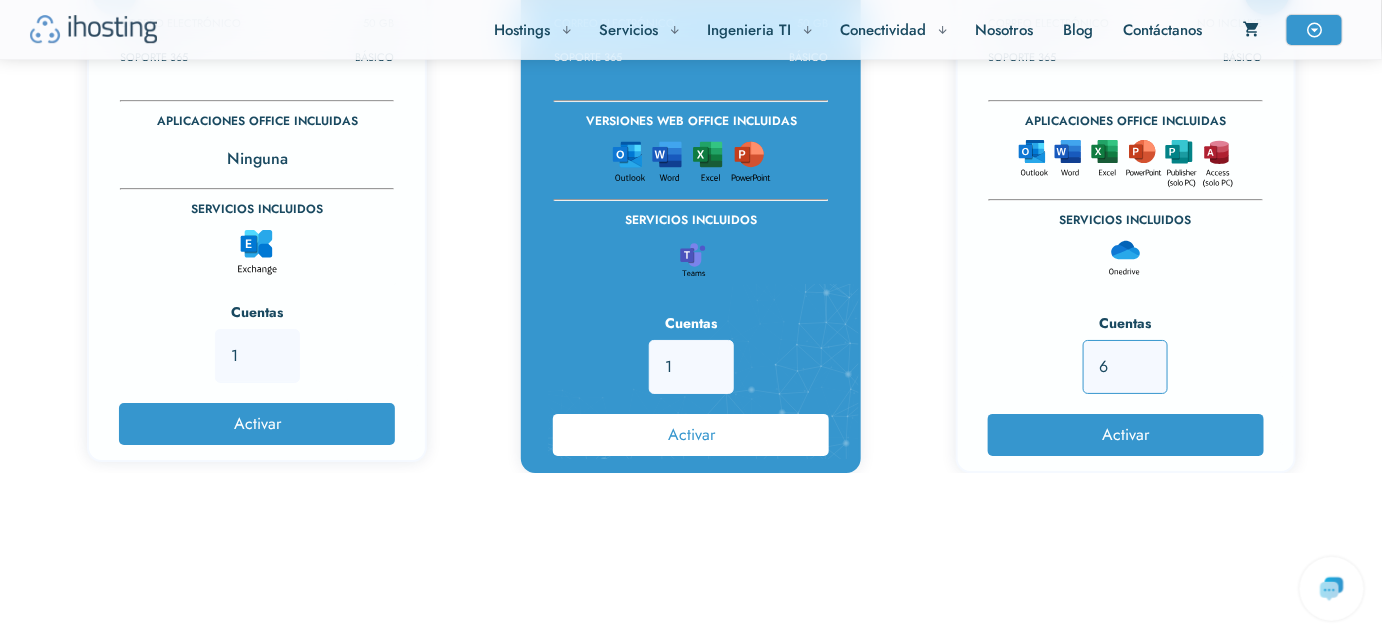 click on "6" at bounding box center [1125, 367] 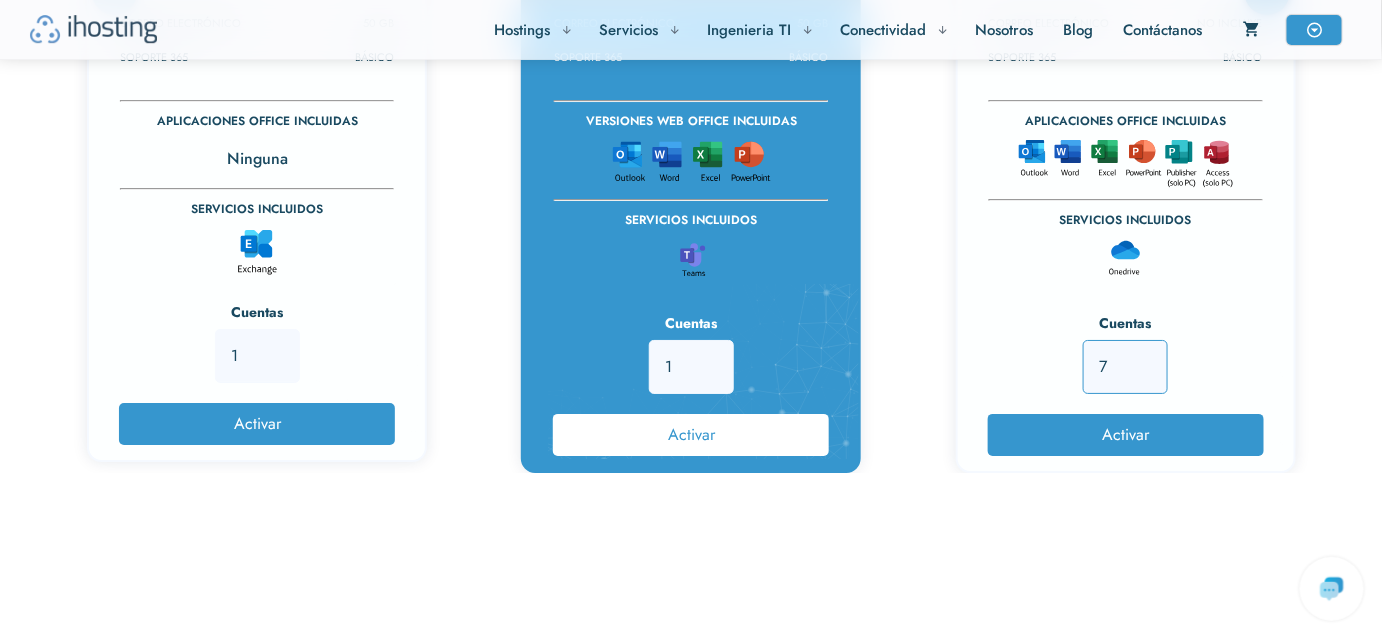 click on "7" at bounding box center [1125, 367] 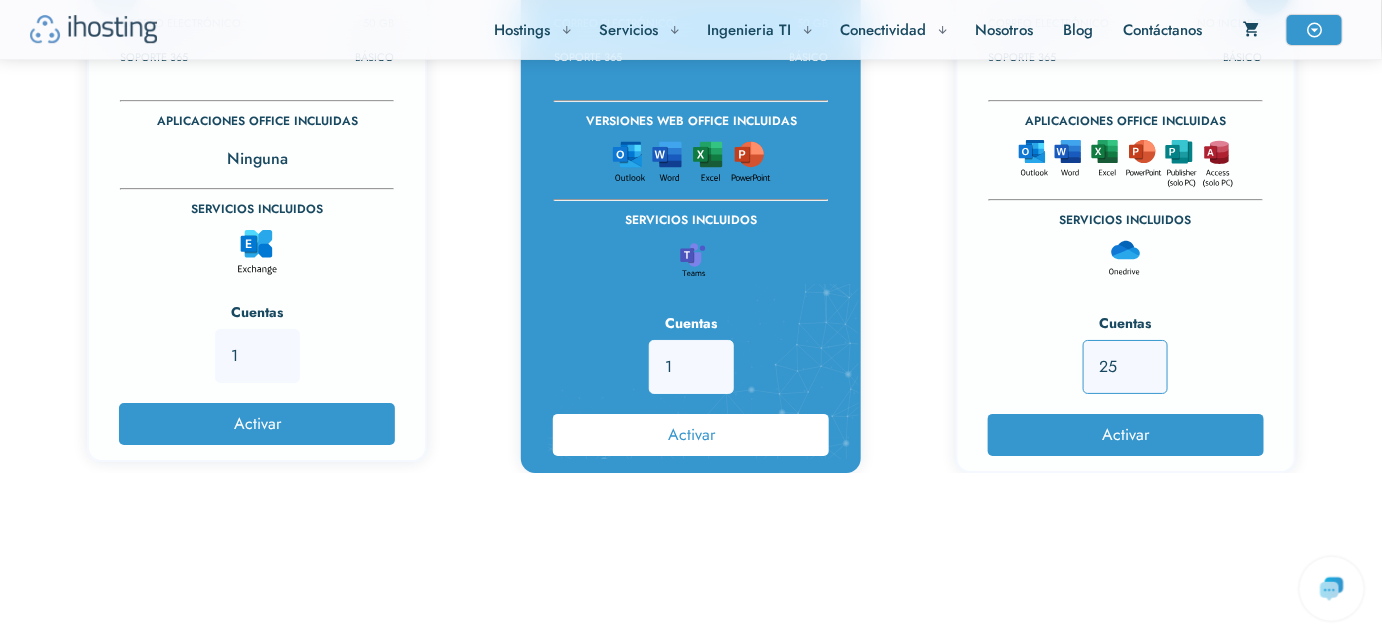 click on "25" at bounding box center [1125, 367] 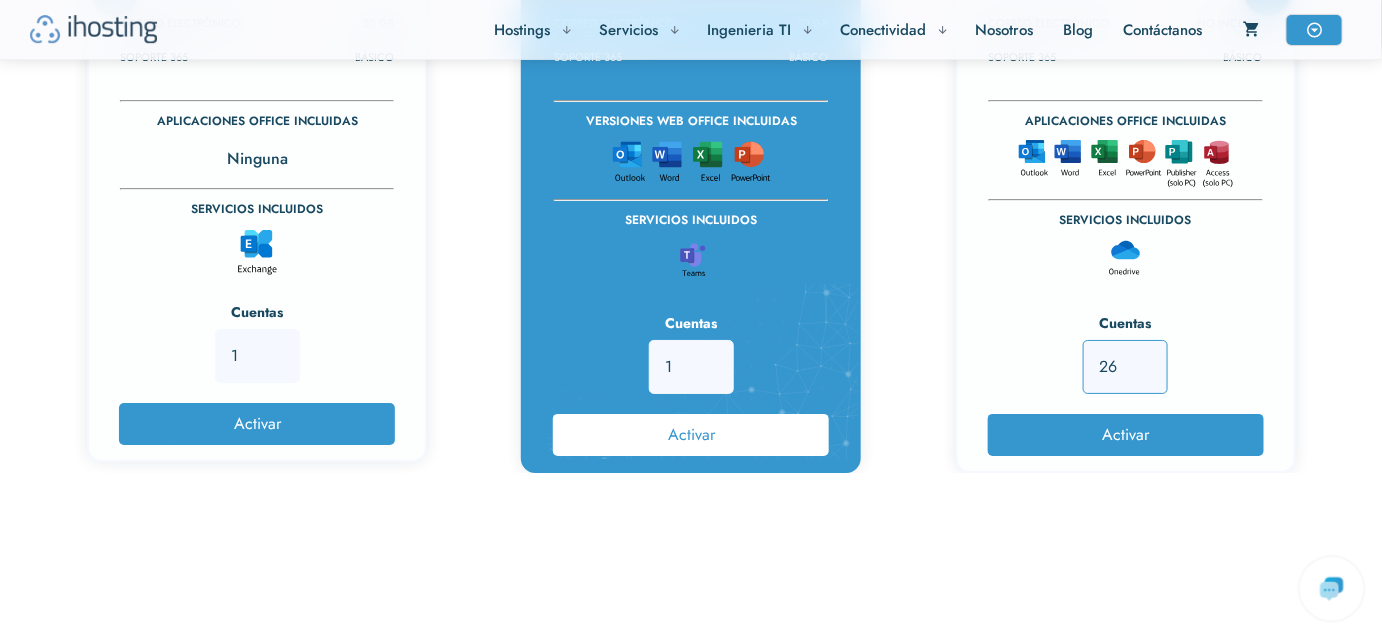 click on "26" at bounding box center (1125, 367) 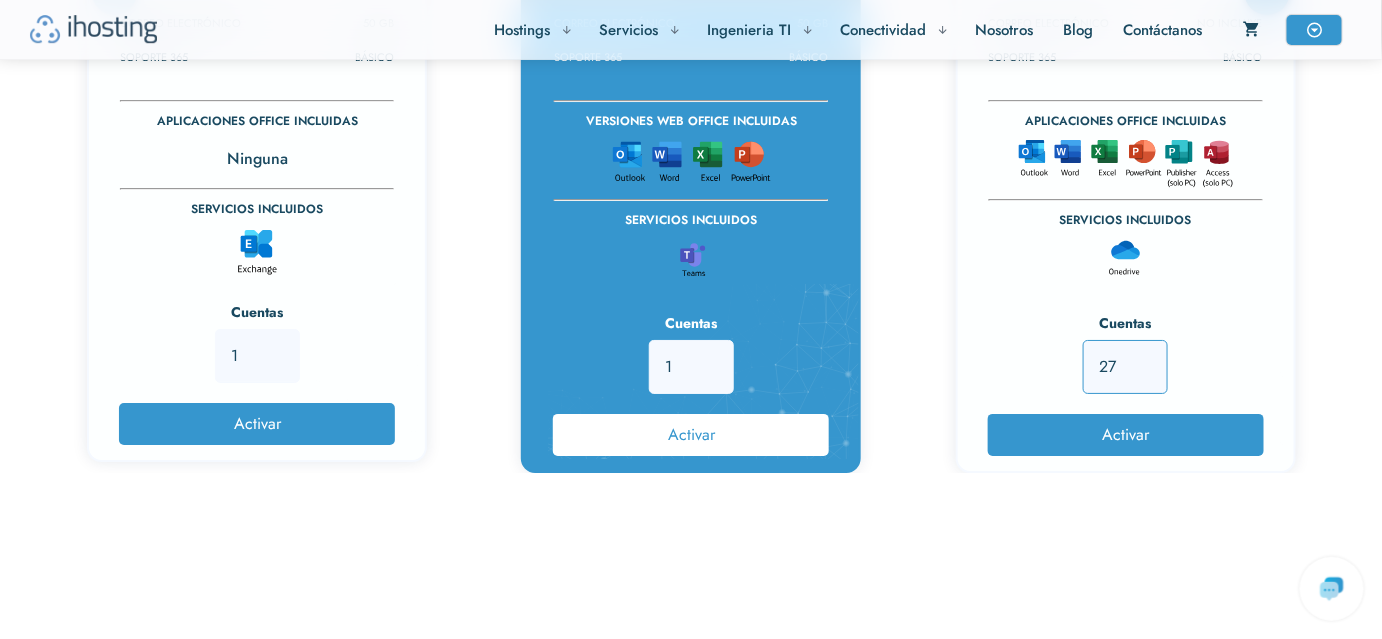 click on "27" at bounding box center [1125, 367] 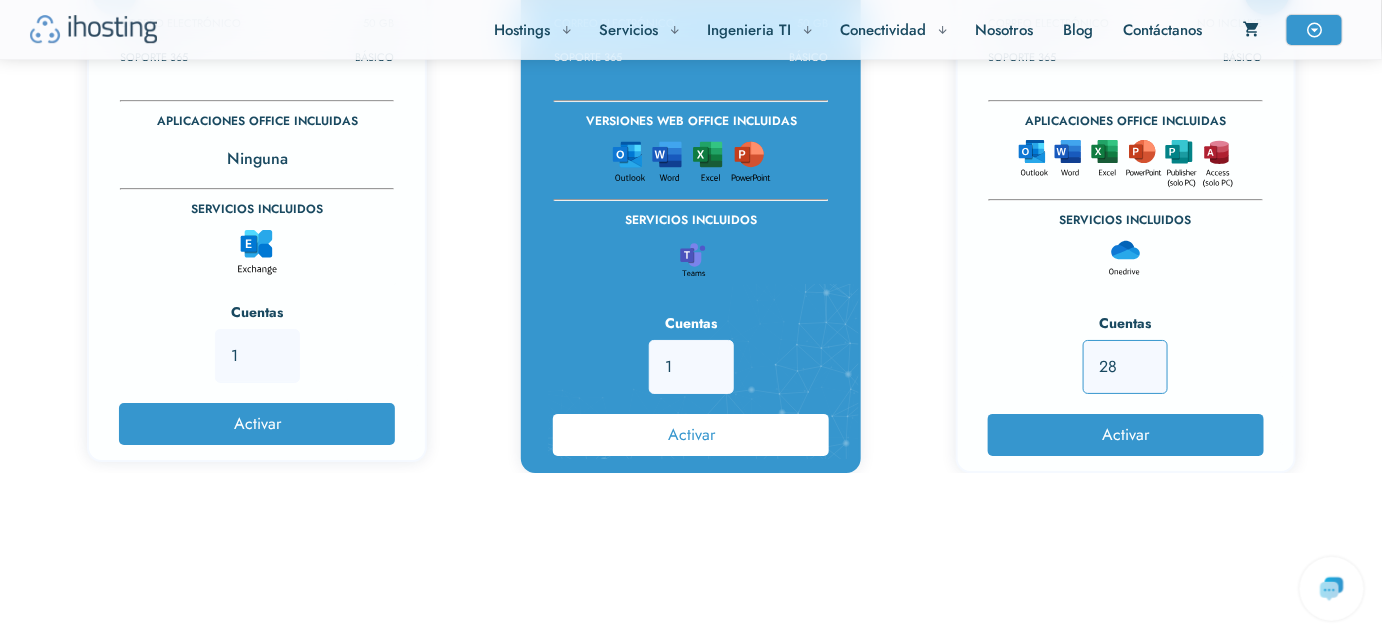 click on "28" at bounding box center [1125, 367] 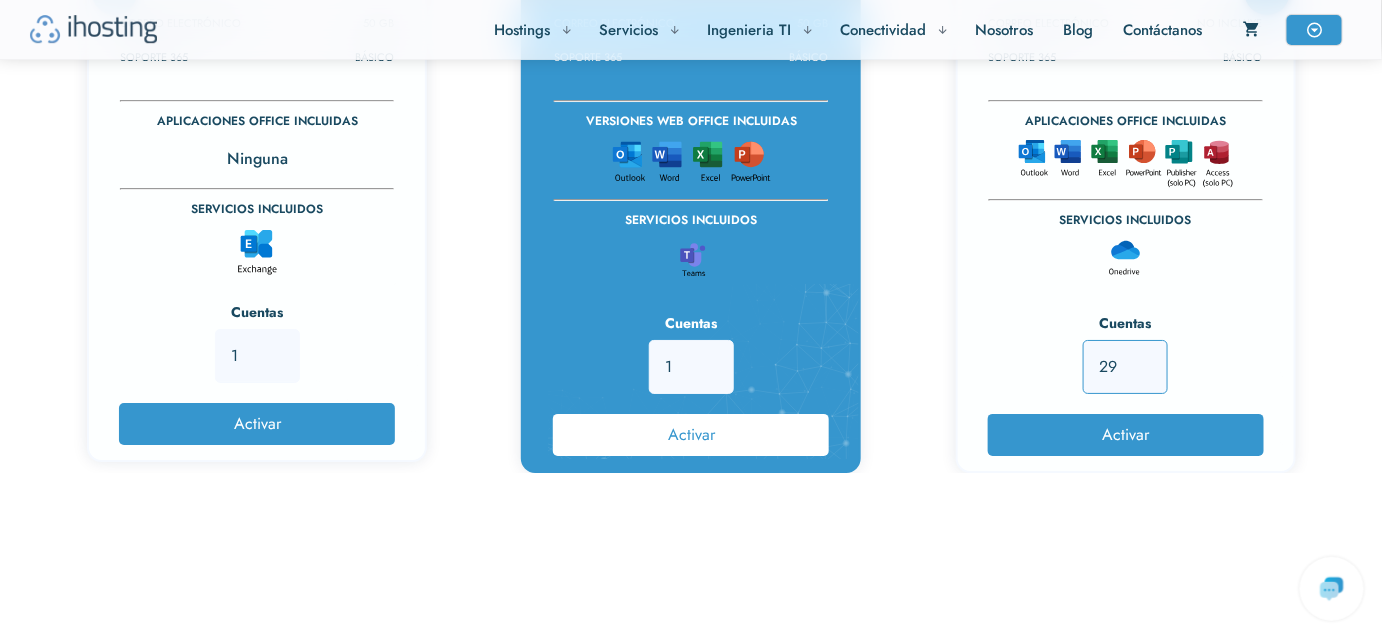 click on "29" at bounding box center (1125, 367) 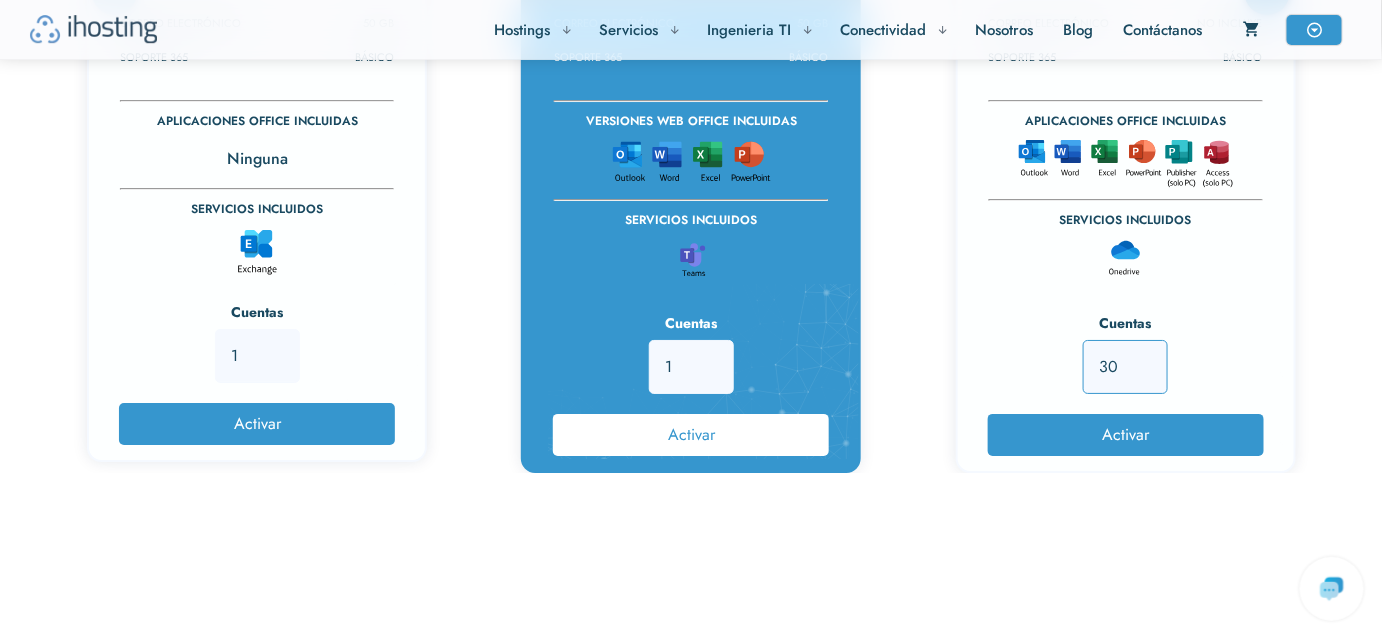 click on "30" at bounding box center [1125, 367] 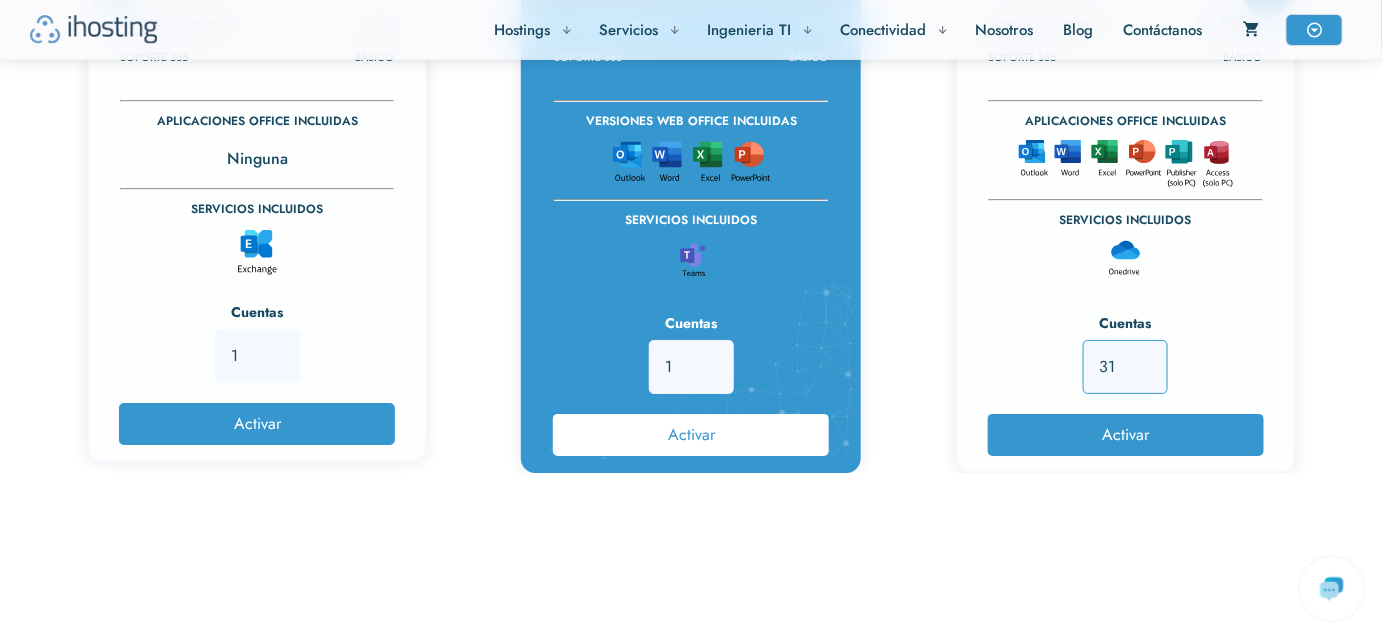 click on "31" at bounding box center (1125, 367) 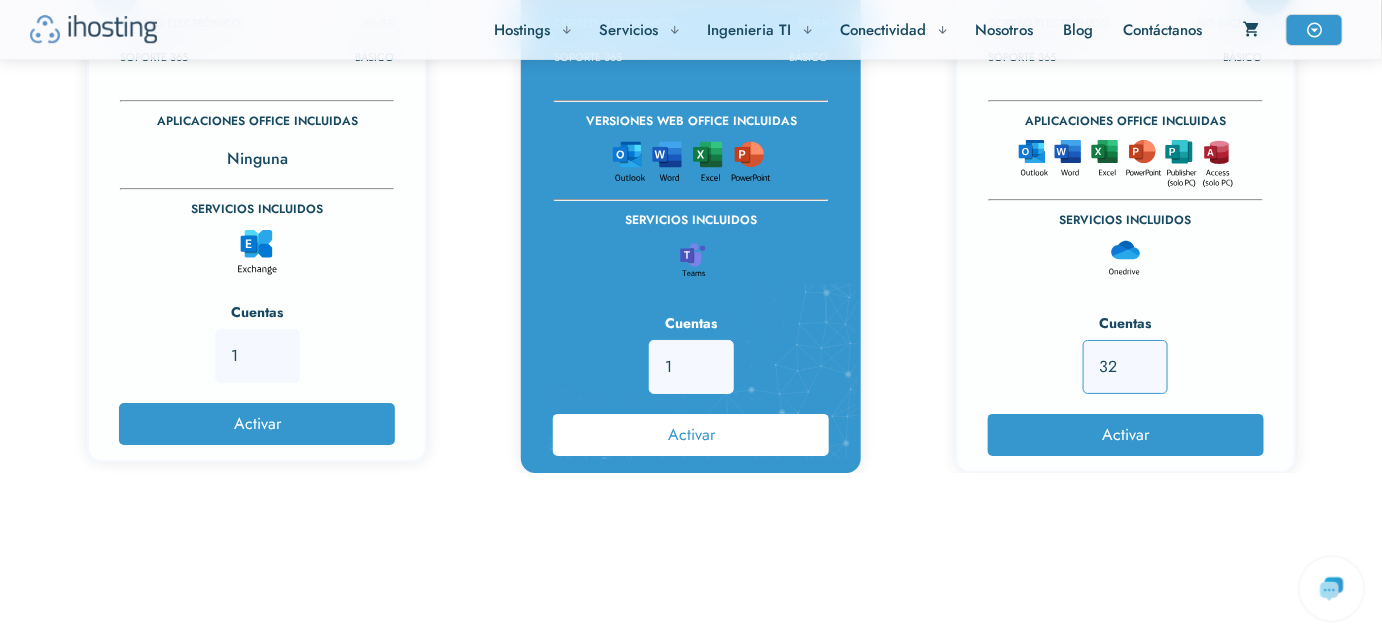 click on "32" at bounding box center [1125, 367] 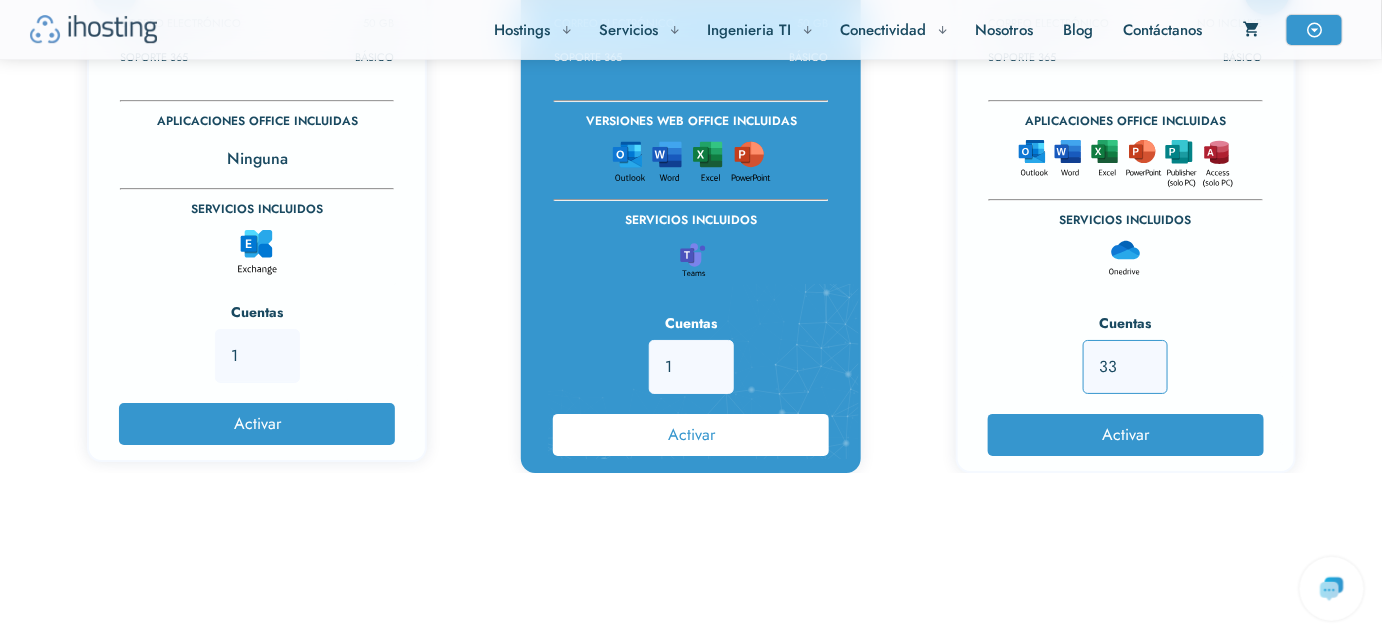 click on "33" at bounding box center [1125, 367] 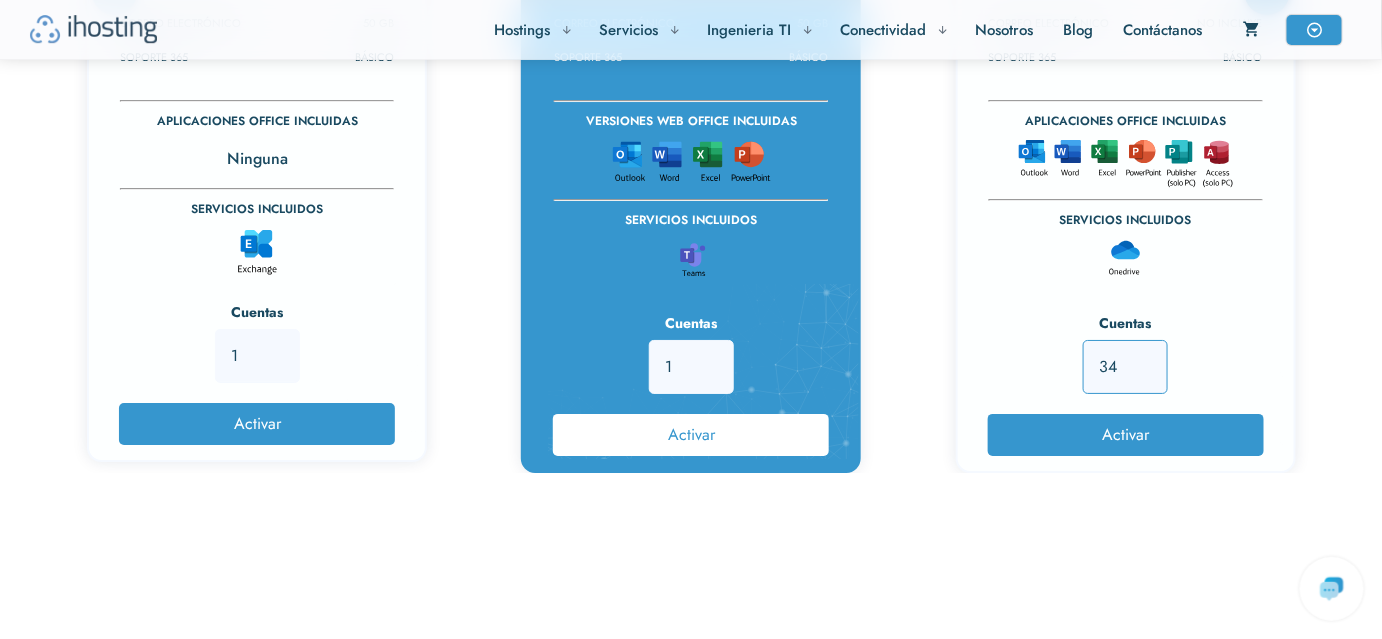 click on "34" at bounding box center (1125, 367) 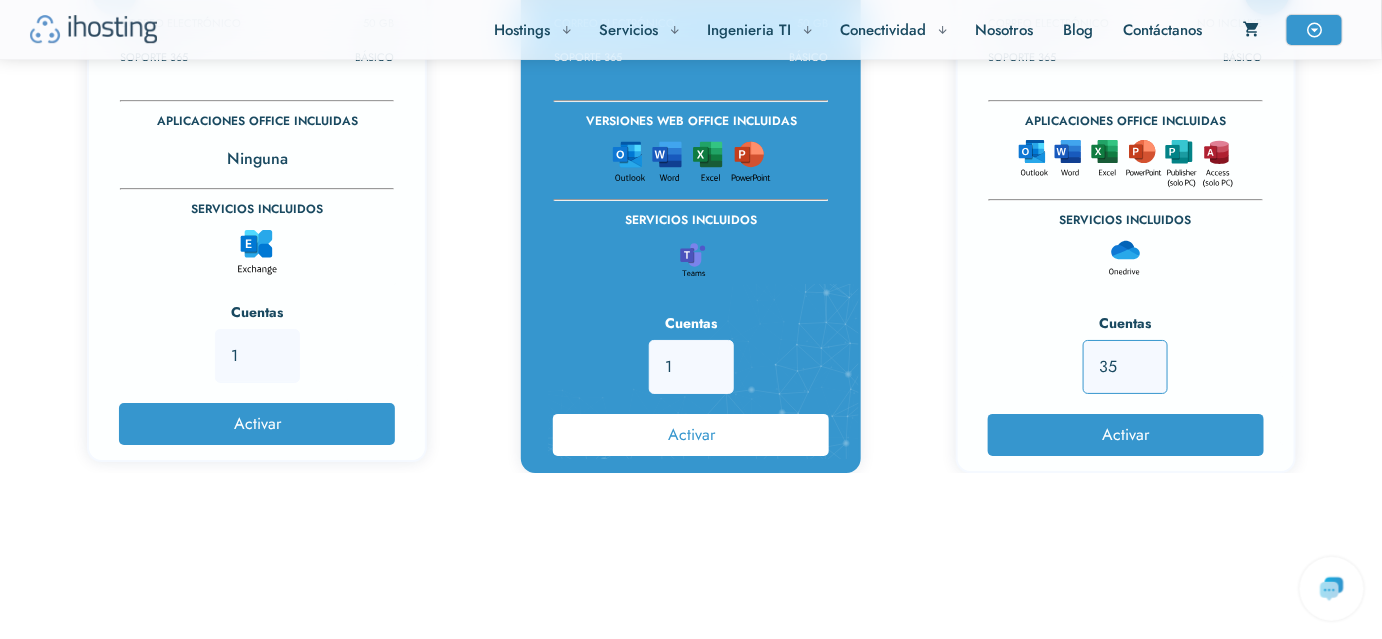 click on "35" at bounding box center (1125, 367) 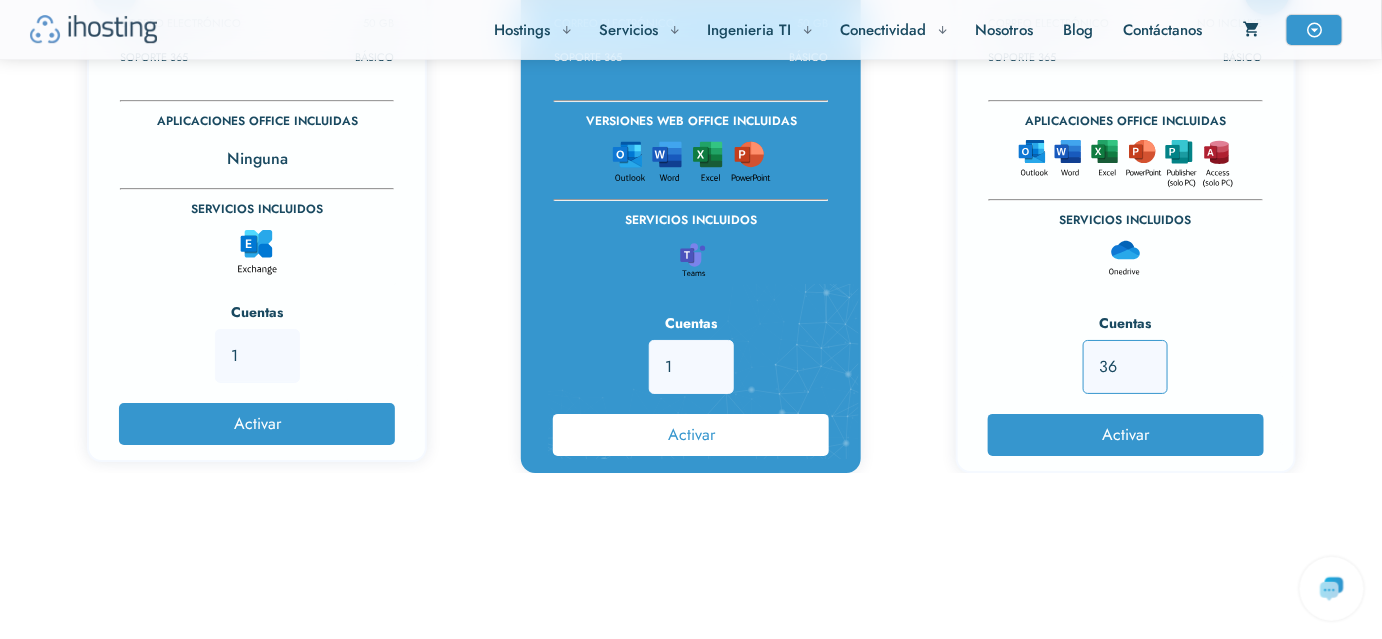 click on "36" at bounding box center [1125, 367] 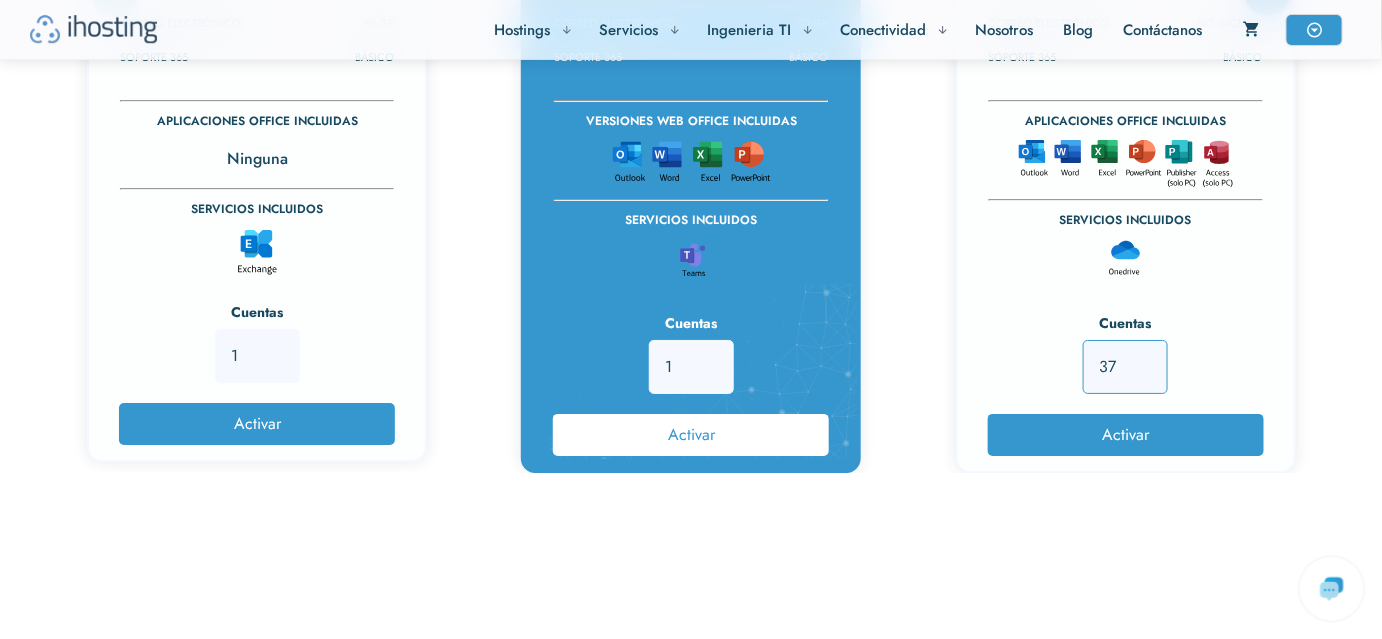 click on "37" at bounding box center [1125, 367] 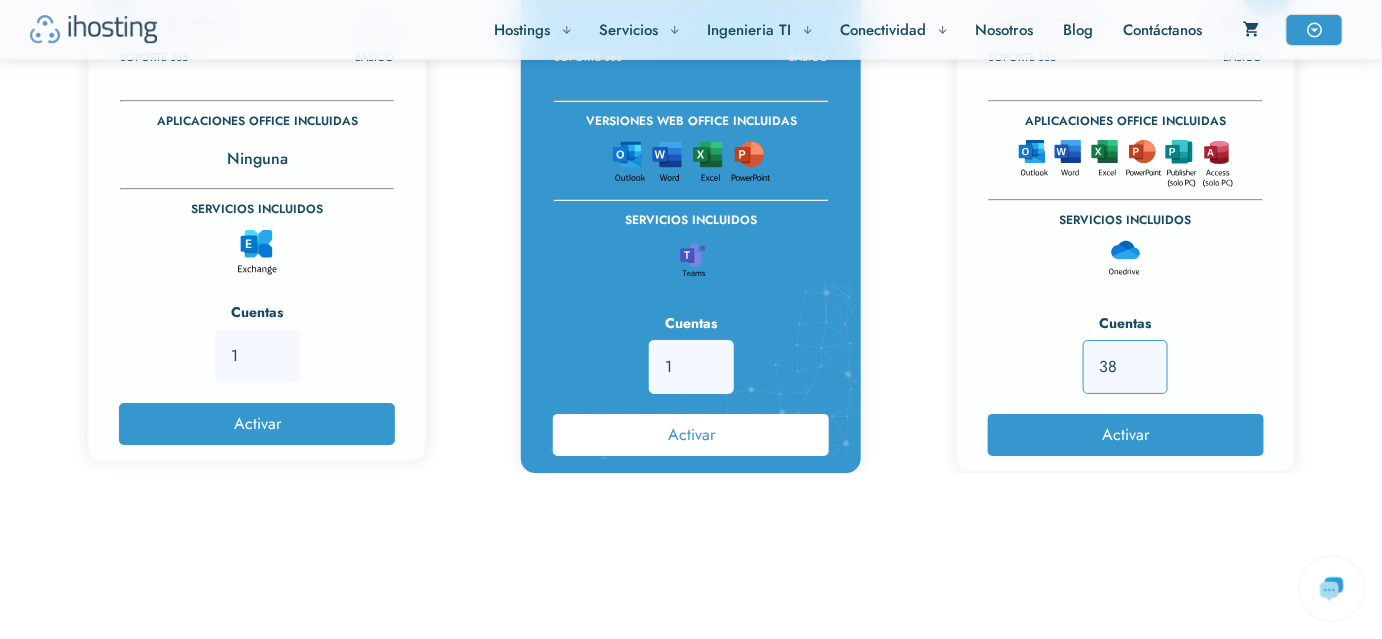click on "38" at bounding box center [1125, 367] 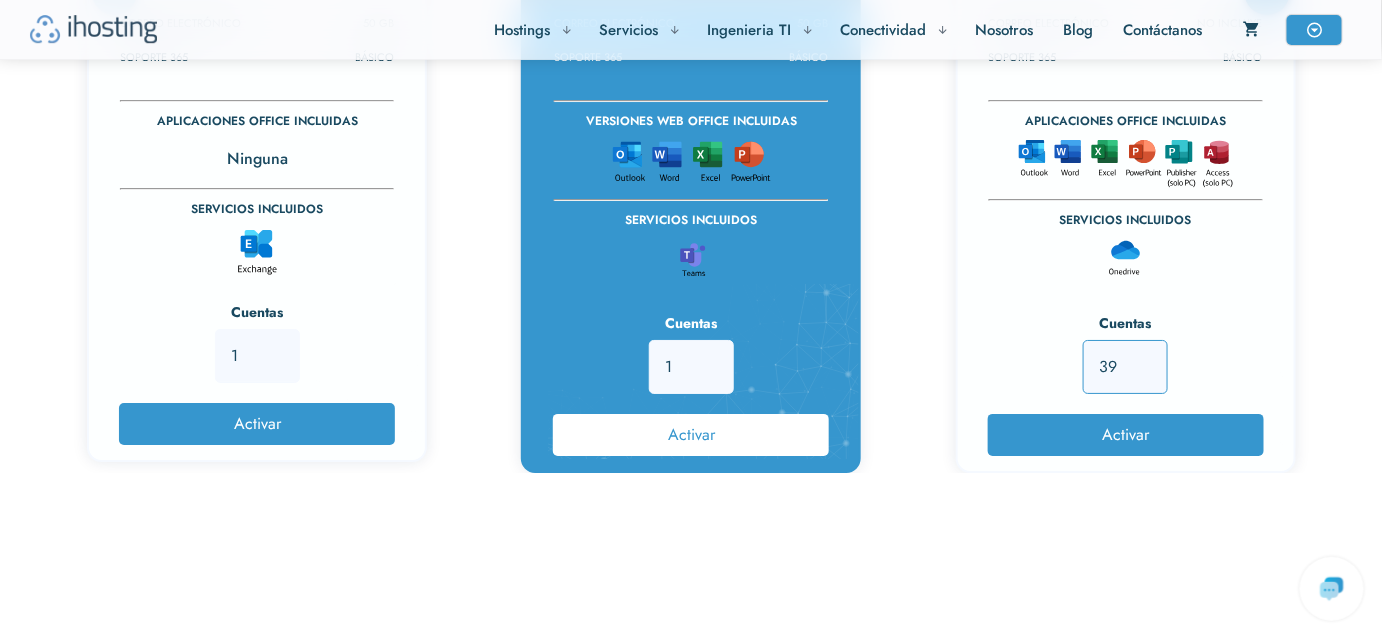click on "39" at bounding box center (1125, 367) 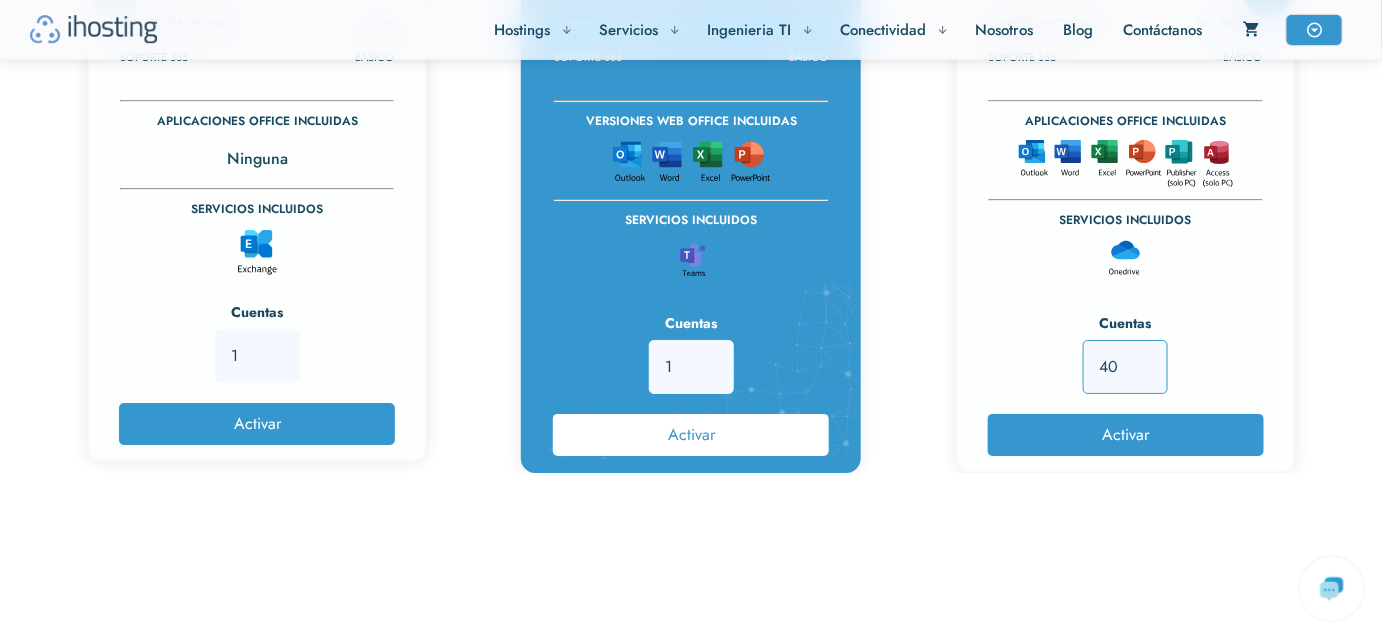 type on "40" 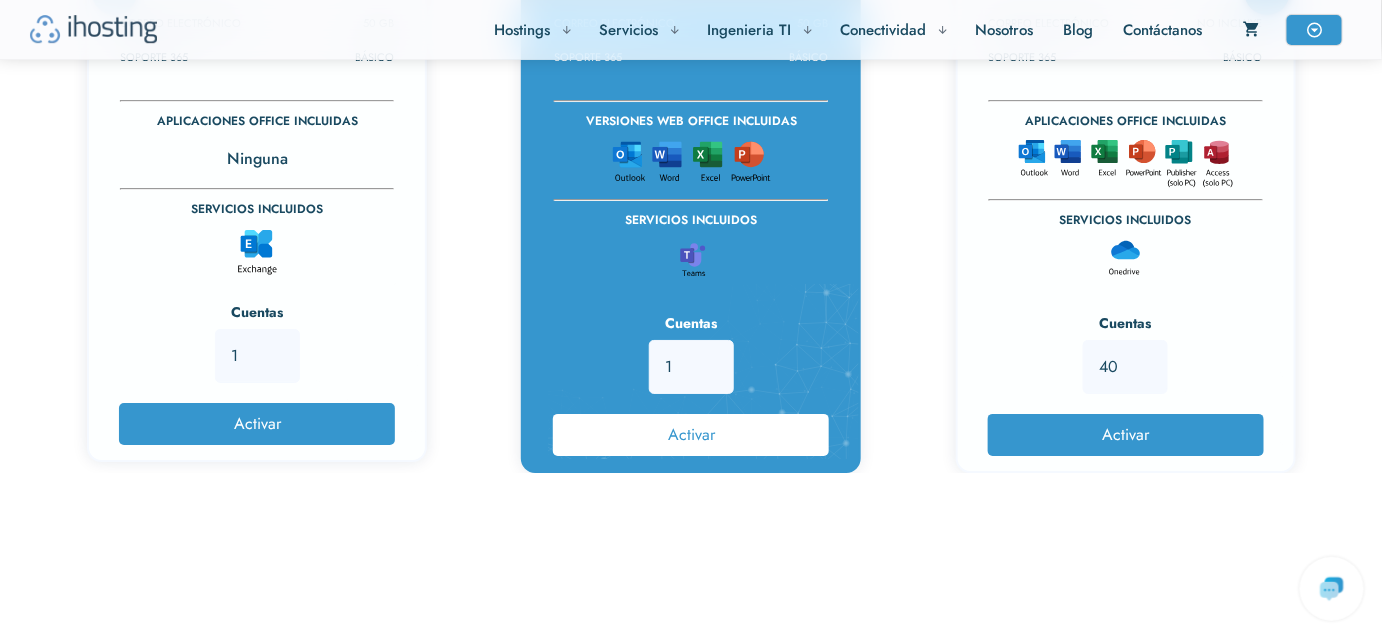 click on "Exchange Online (plan 1) Exchange  $4.562  Mes / Contrato anual $54.744 INSTALACIÓN OFFICE NO ALMACENAMIENTO - CORREO ELECTRÓNICO 50 GB SOPORTE 365 BÁSICO APLICACIONES OFFICE INCLUIDAS Ninguna  SERVICIOS INCLUIDOS   Cuentas  1 Activar Microsoft 365 Empresa Básico Versión en línea  $6.843  Mes / Contrato anual $82.116 INSTALACIÓN OFFICE NO ALMACENAMIENTO 1 TB CORREO ELECTRÓNICO 50 GB SOPORTE 365 BÁSICO VERSIONES WEB OFFICE INCLUIDAS  SERVICIOS INCLUIDOS   Cuentas  1 Activar Aplicaciones Microsoft 365 Office completo  $376.363  Mes / Contrato anual $4.516.360 INSTALACIÓN OFFICE SI ALMACENAMIENTO 1 TB CORREO ELECTRÓNICO NO INCLUYE SOPORTE 365 BÁSICO APLICACIONES OFFICE INCLUIDAS  SERVICIOS INCLUIDOS   Cuentas  40 Activar Microsoft 365 Empresa Estándar Office completo  $14.256  Mes / Contrato anual $171.074 INSTALACIÓN OFFICE SI ALMACENAMIENTO 1 TB CORREO ELECTRÓNICO 50 GB SOPORTE 365 BÁSICO APLICACIONES OFFICE INCLUIDAS  SERVICIOS INCLUIDOS   Cuentas  1 Activar Microsoft 365 Empresa Premium SI 1" at bounding box center [691, 95] 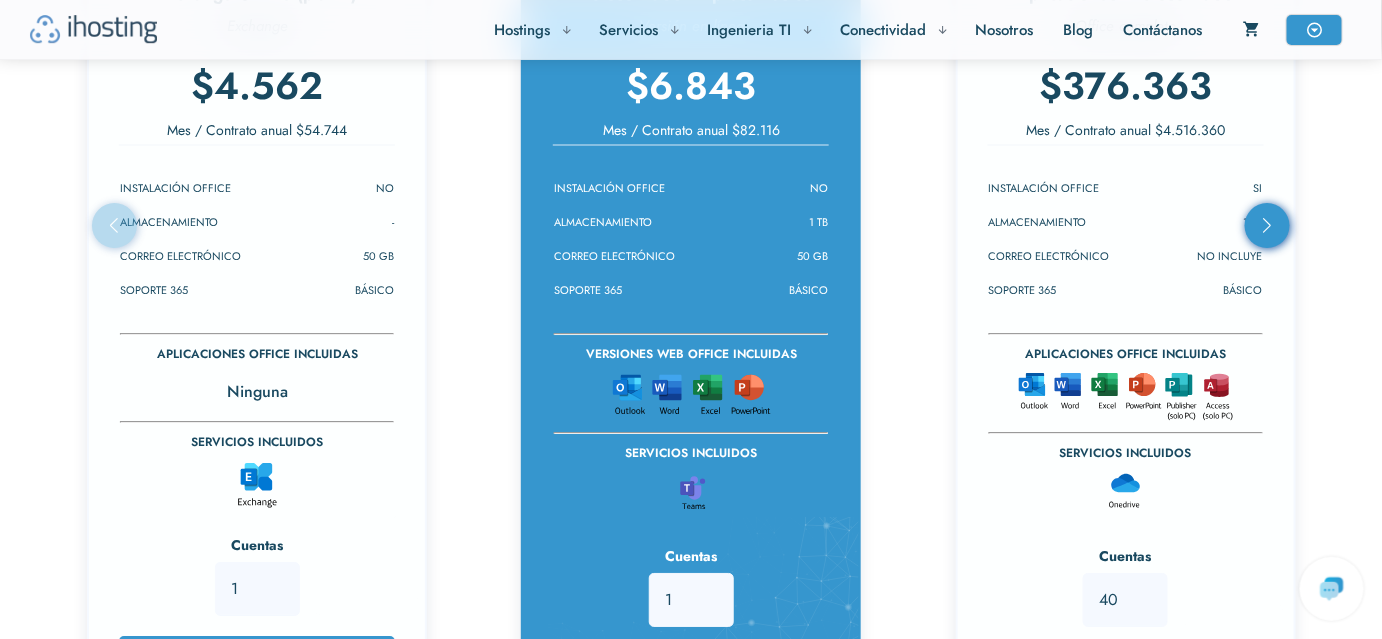 scroll, scrollTop: 1984, scrollLeft: 0, axis: vertical 